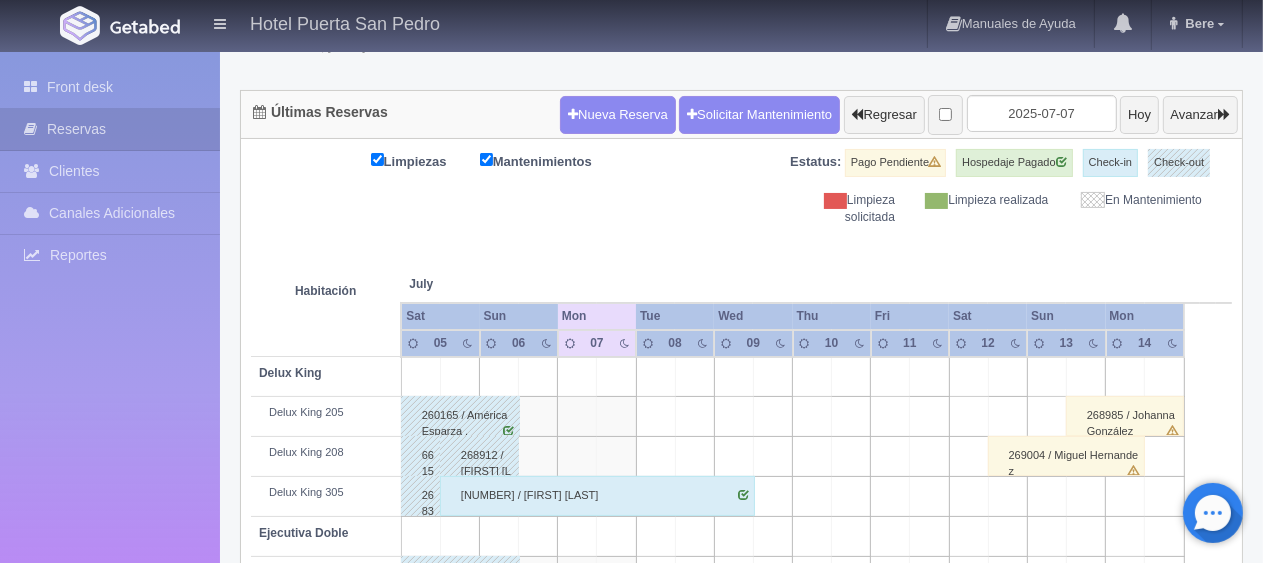 scroll, scrollTop: 66, scrollLeft: 0, axis: vertical 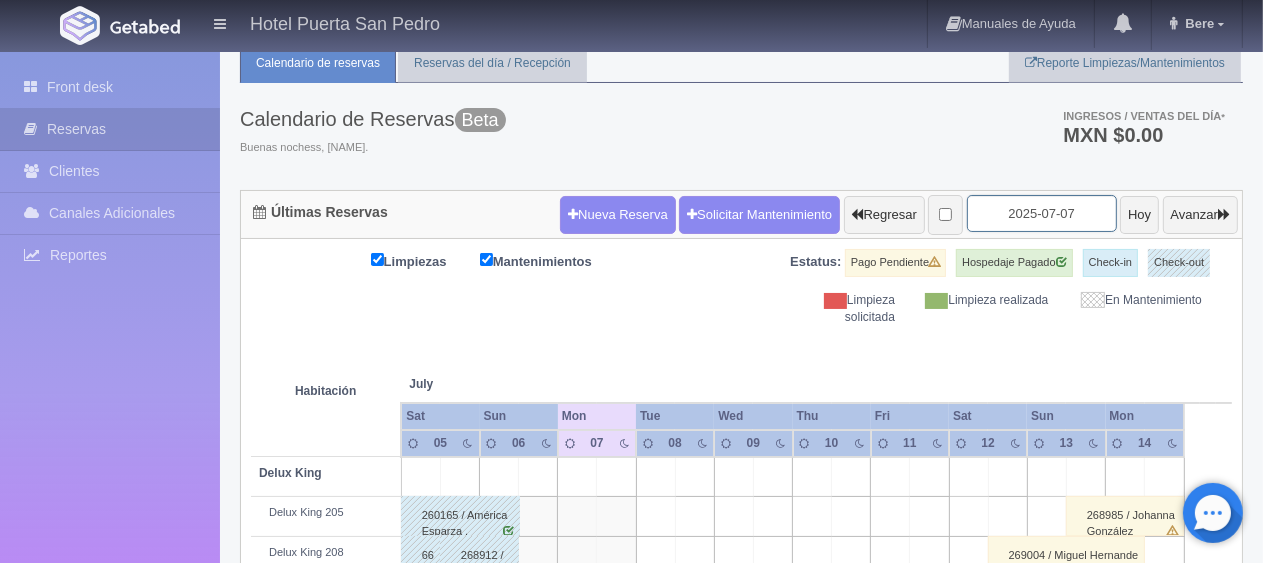 click on "2025-07-07" at bounding box center (1042, 213) 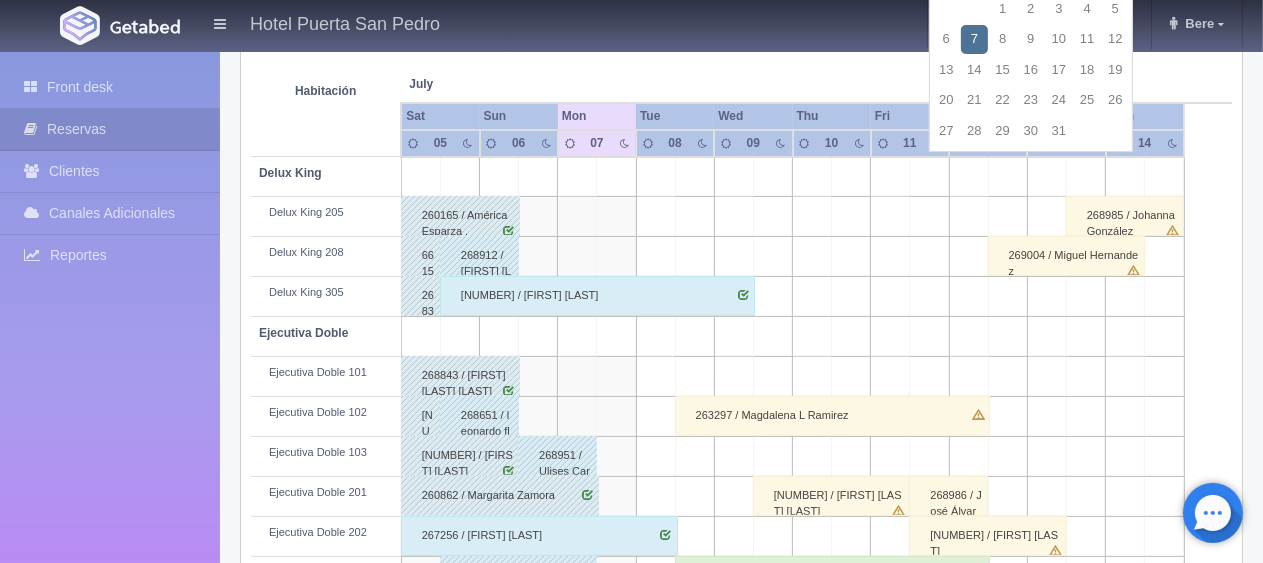 scroll, scrollTop: 466, scrollLeft: 0, axis: vertical 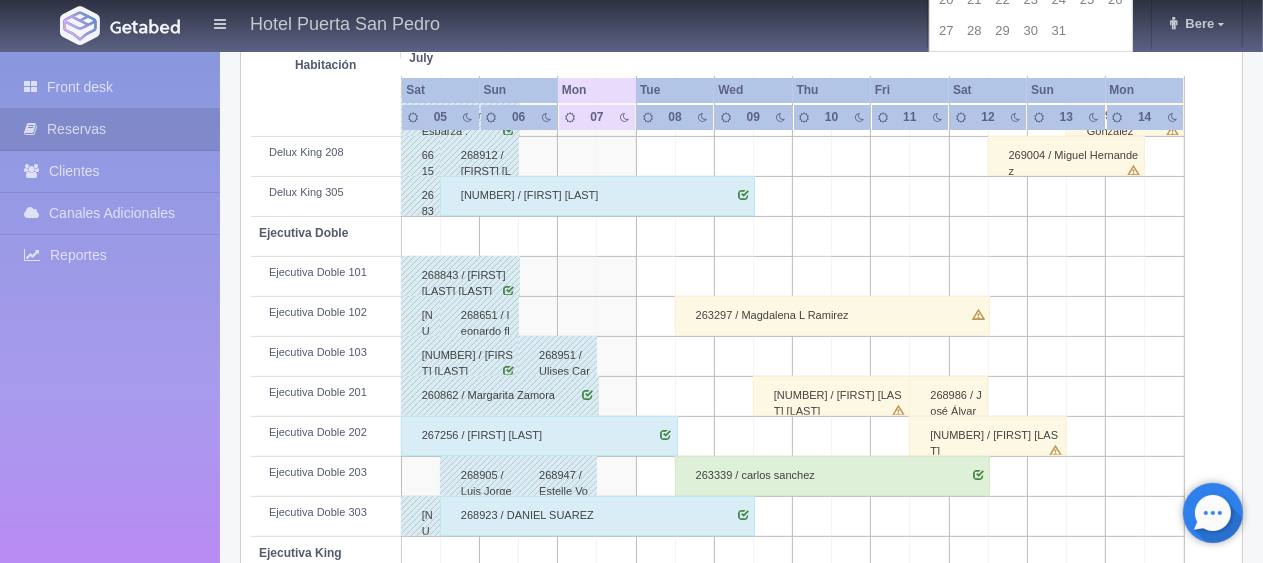 click at bounding box center (1164, 117) 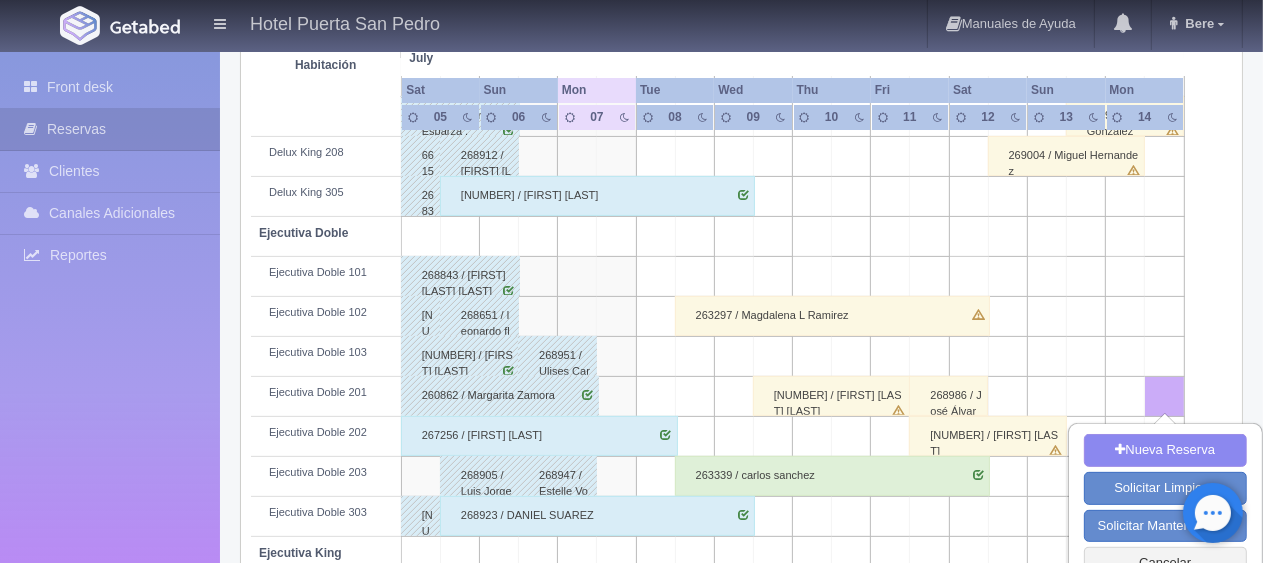 click on "Habitación
July
Jul
Sat
Sun
Mon
Tue
Wed
Thu
Fri
Sat                                                 05       06" at bounding box center [741, 525] 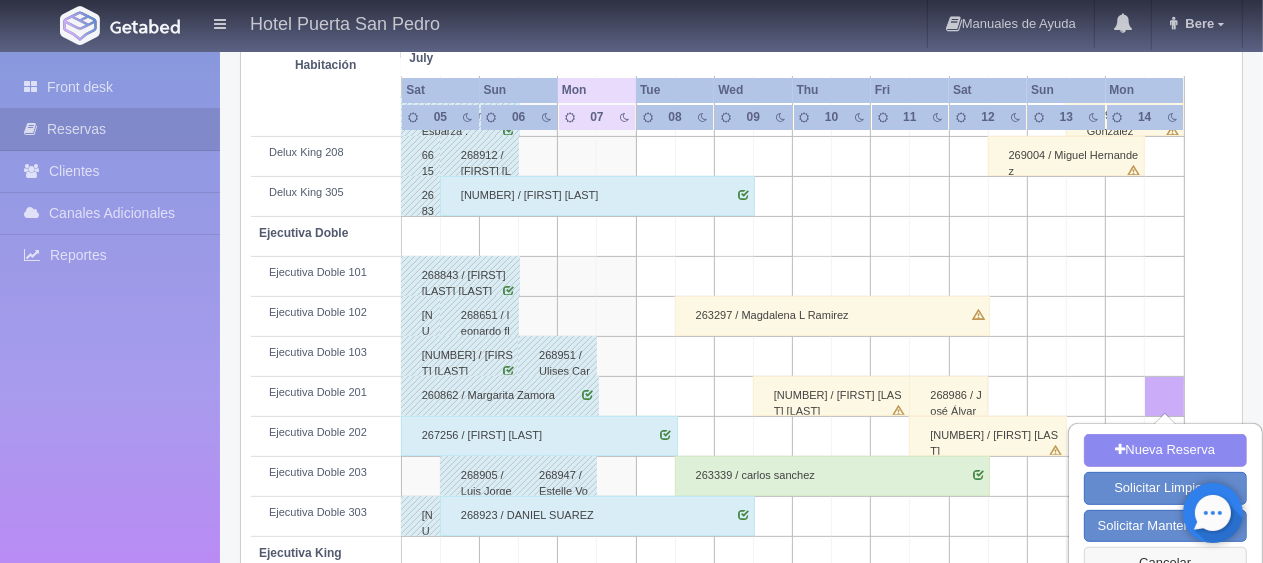 click on "Cancelar" at bounding box center (1165, 563) 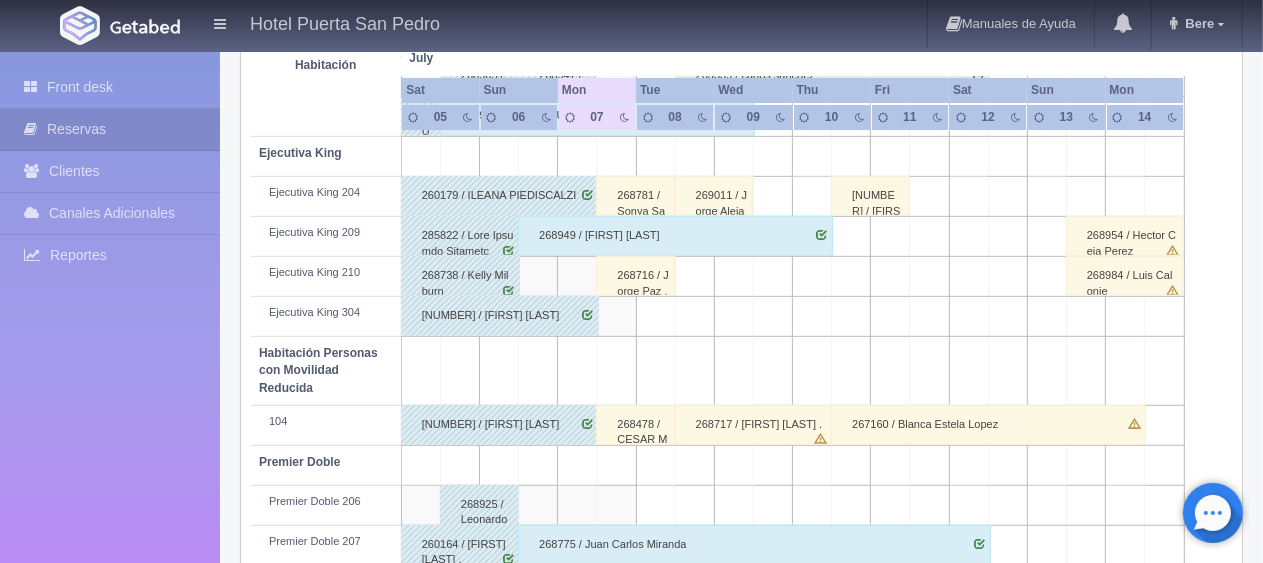 scroll, scrollTop: 66, scrollLeft: 0, axis: vertical 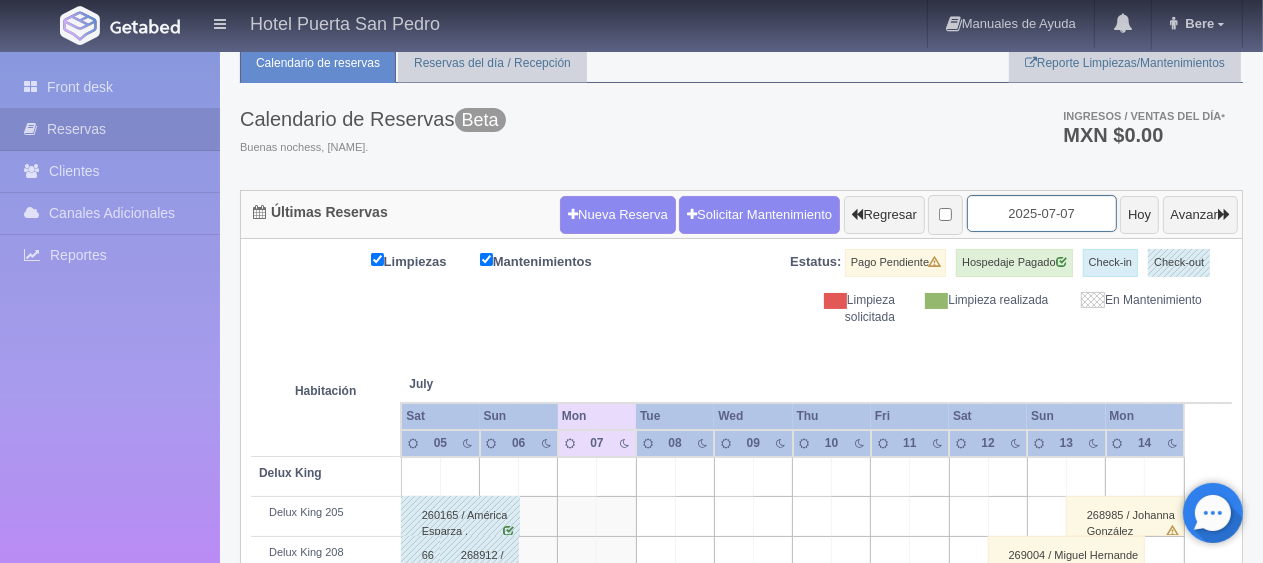click on "2025-07-07" at bounding box center [1042, 213] 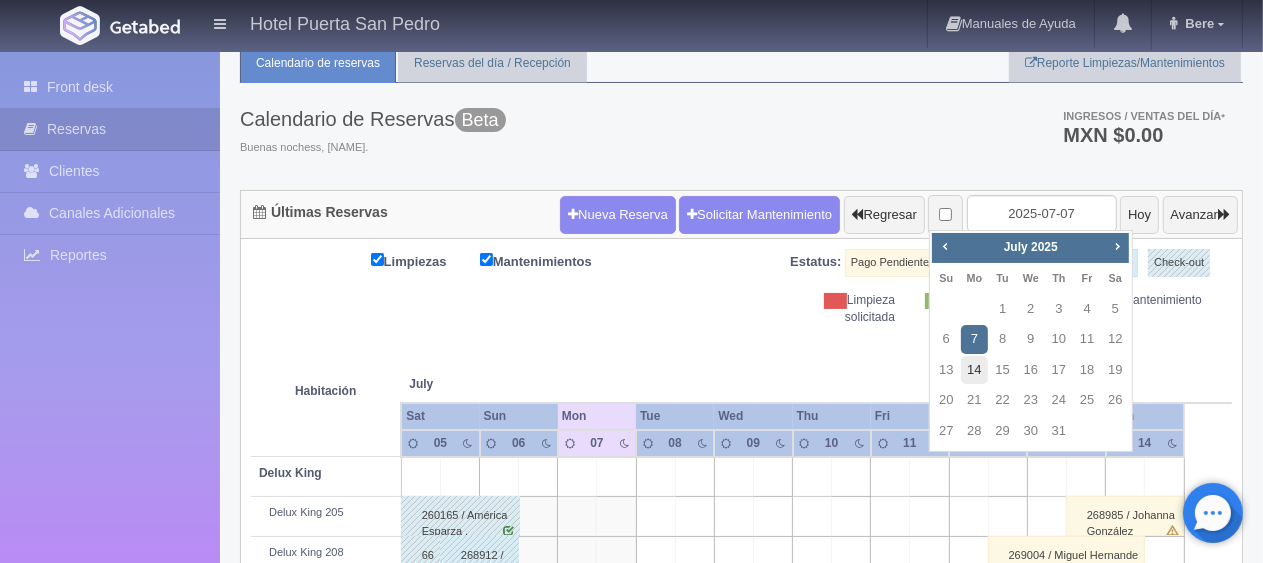 click on "14" at bounding box center (974, 370) 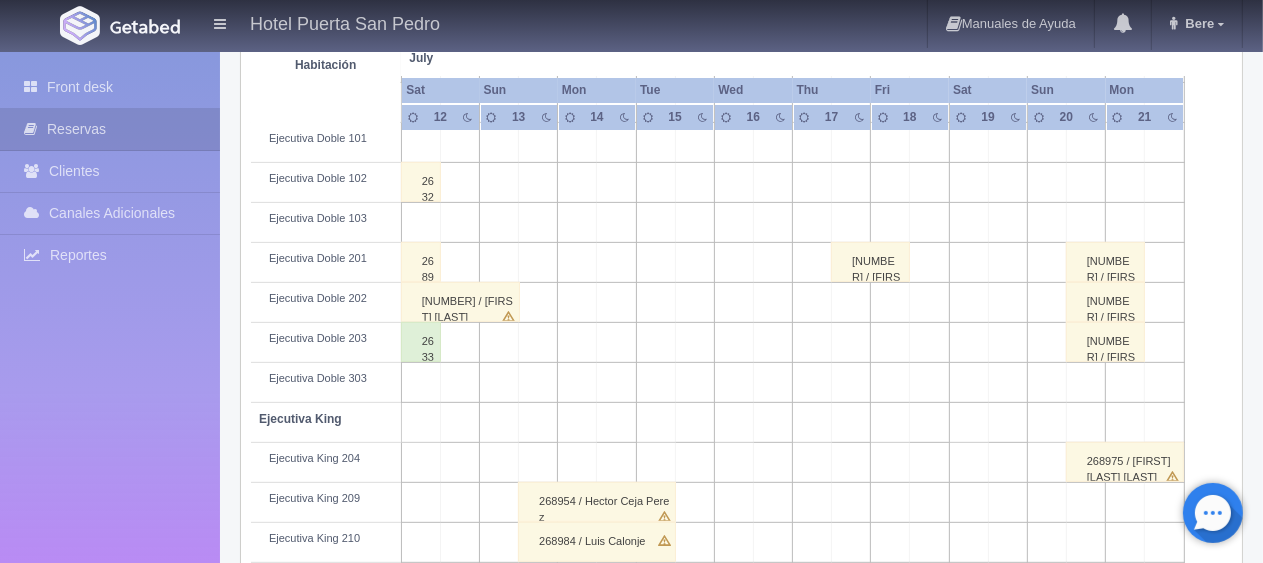 scroll, scrollTop: 0, scrollLeft: 0, axis: both 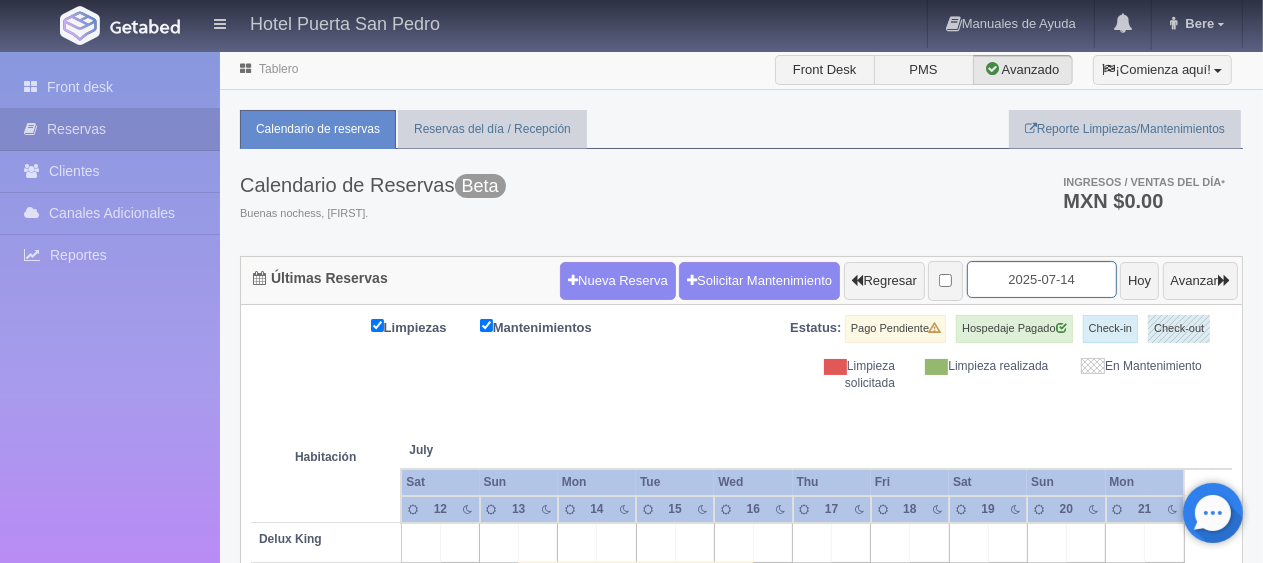 click on "2025-07-14" at bounding box center (1042, 279) 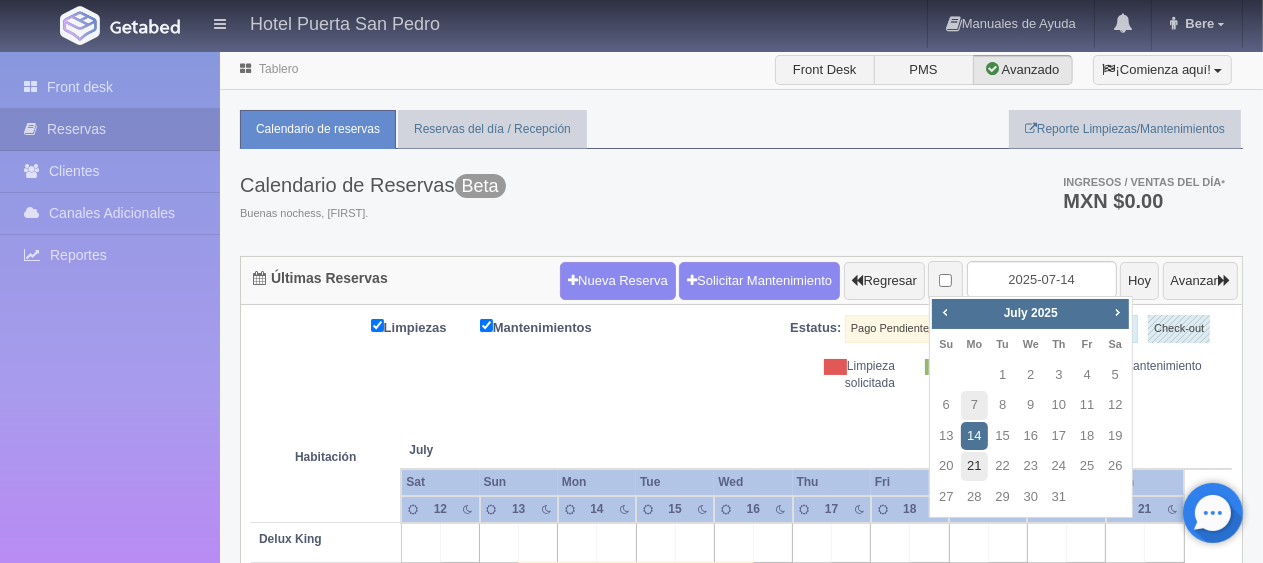 click on "21" at bounding box center (974, 466) 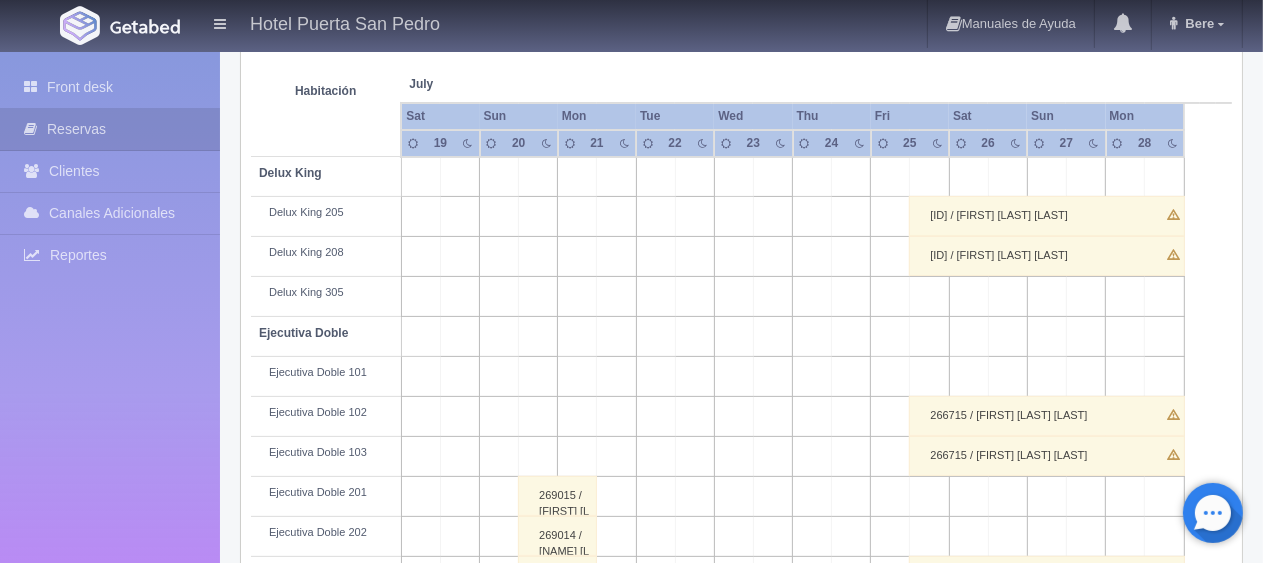 scroll, scrollTop: 0, scrollLeft: 0, axis: both 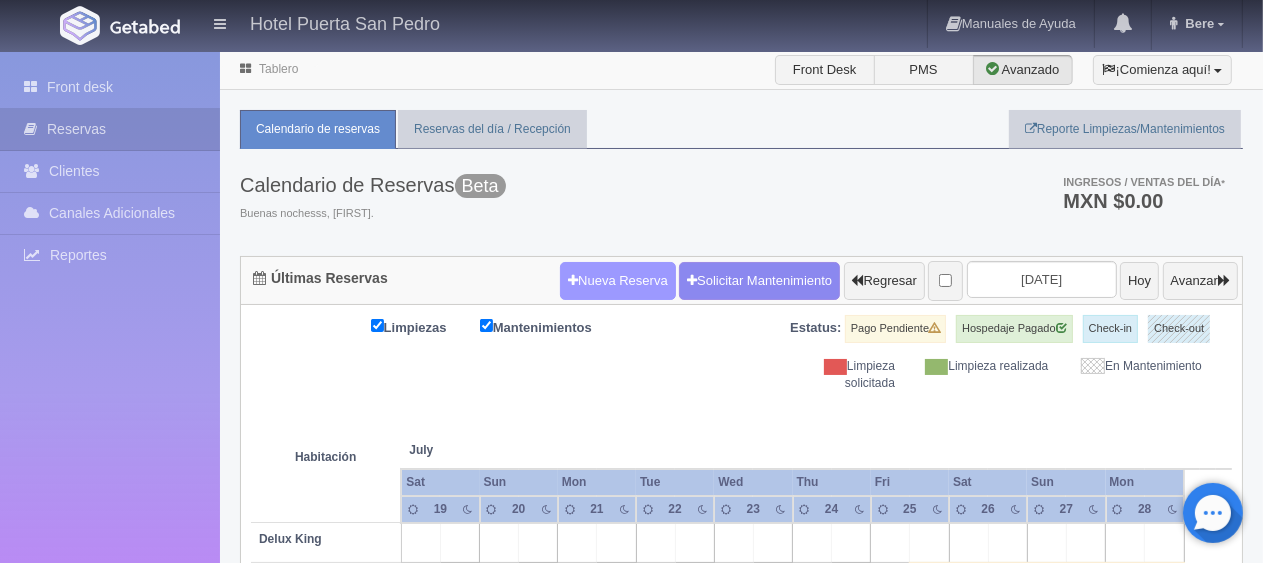 click on "Nueva Reserva" at bounding box center [618, 281] 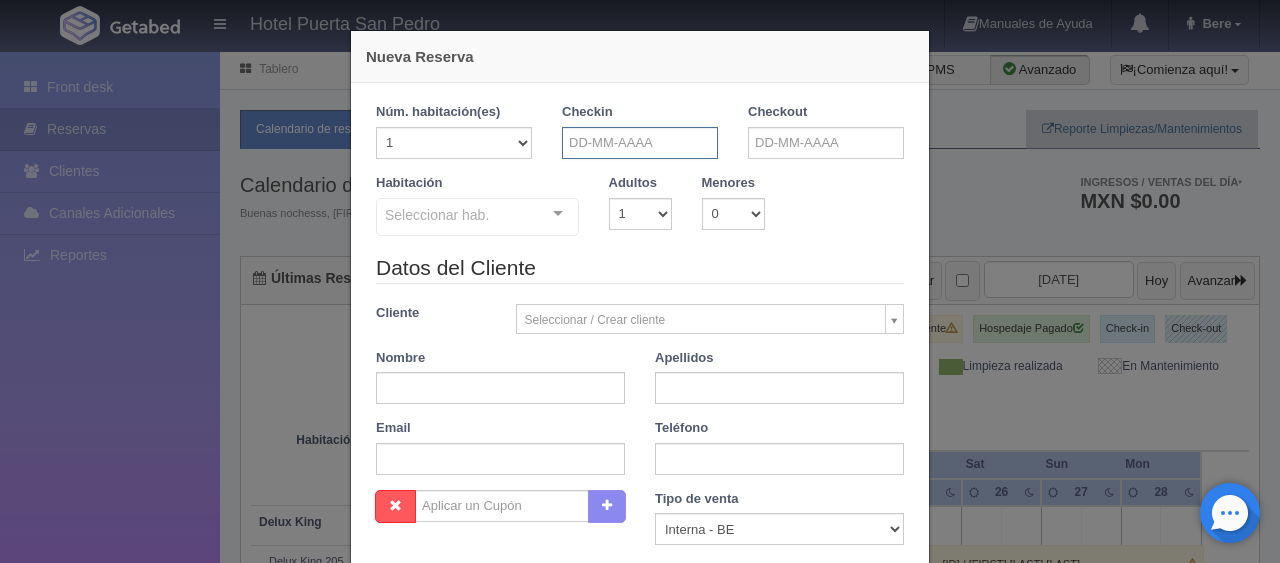 click at bounding box center (640, 143) 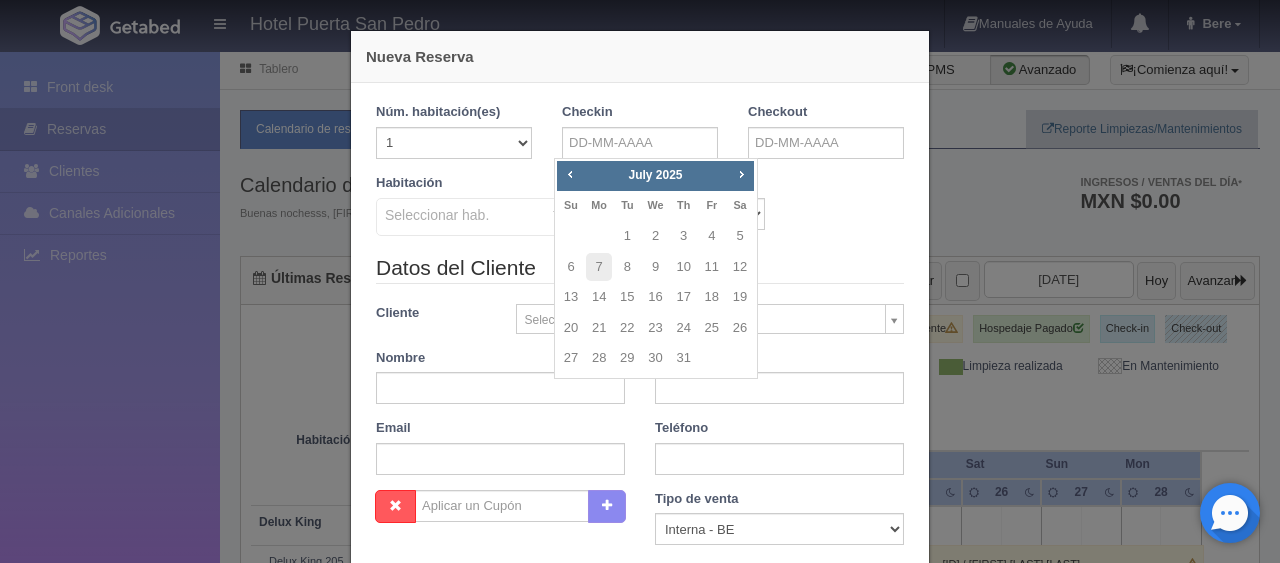 click on "Nueva Reserva   1   Núm. habitación(es)   1   2   3   4   5   6   7   8   9   10   11   12   13   14   15   16   17   18   19   20   Checkin     Checkout       Habitación
Seleccionar hab.
SUITE SUITE - Sin asignar   SUITE 301     Habitación Personas con Movilidad Reducida Habitación Personas con Movilidad Reducida - Sin asignar   104     Ejecutiva Doble Ejecutiva Doble - Sin asignar   Ejecutiva Doble 101   Ejecutiva Doble 102   Ejecutiva Doble 103   Ejecutiva Doble 201   Ejecutiva Doble 202   Ejecutiva Doble 203   Ejecutiva Doble 303     Ejecutiva King Ejecutiva King - Sin asignar   Ejecutiva King 204   Ejecutiva King 209   Ejecutiva King 210   Ejecutiva King 304     Premier Doble Premier Doble - Sin asignar   Premier Doble 206   Premier Doble 207   Premier Doble 211   Premier Doble 212     Delux King Delux King - Sin asignar   Delux King 205   Delux King 208   Delux King 305     No elements found. Consider changing the search query.   List is empty.         1" at bounding box center [640, 281] 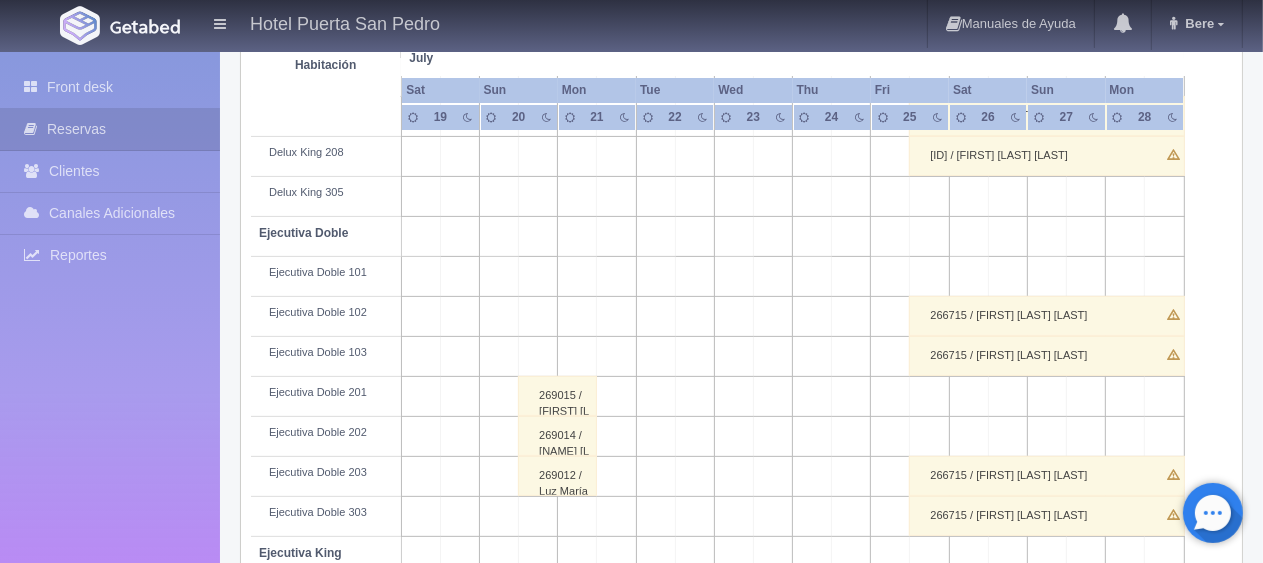 scroll, scrollTop: 0, scrollLeft: 0, axis: both 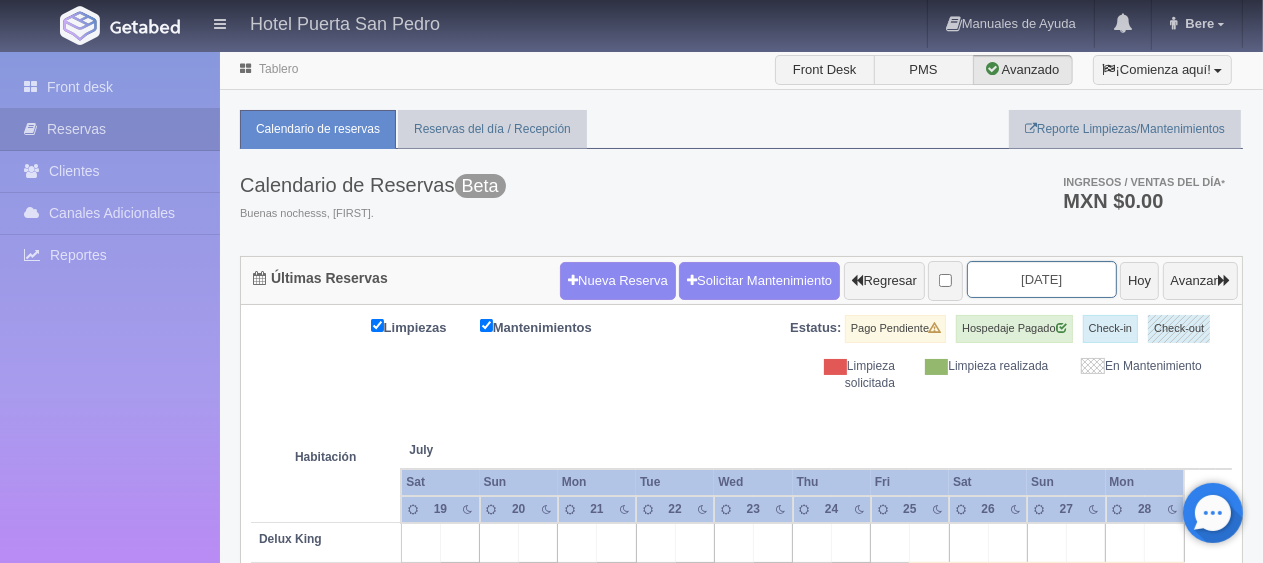 click on "[DATE]" at bounding box center (1042, 279) 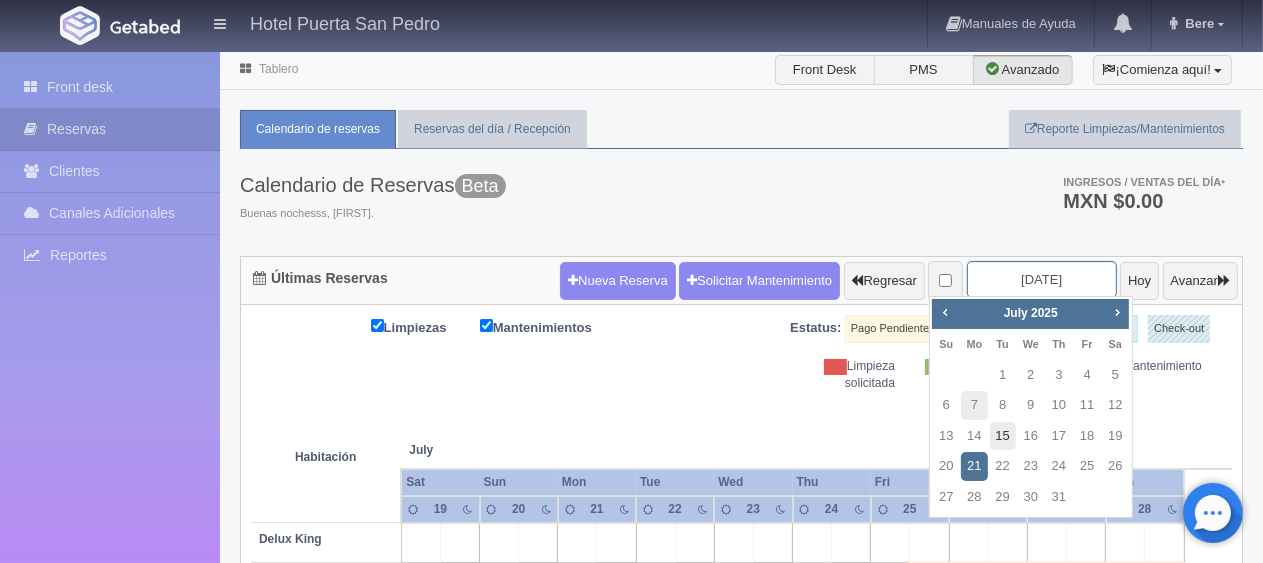 scroll, scrollTop: 100, scrollLeft: 0, axis: vertical 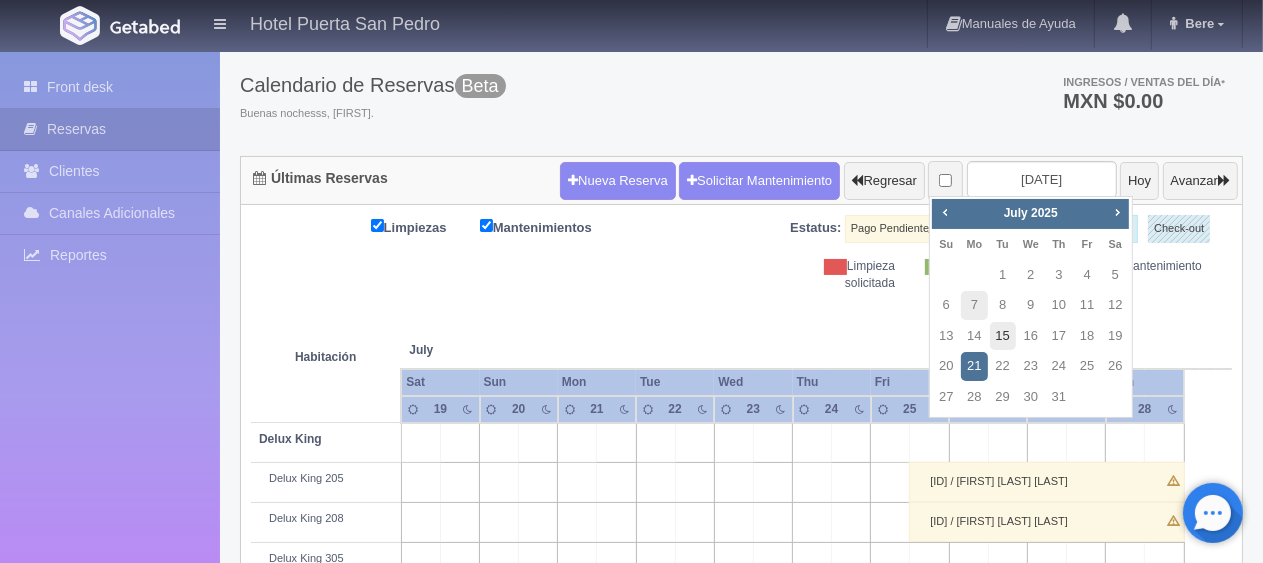 click on "15" at bounding box center [1003, 336] 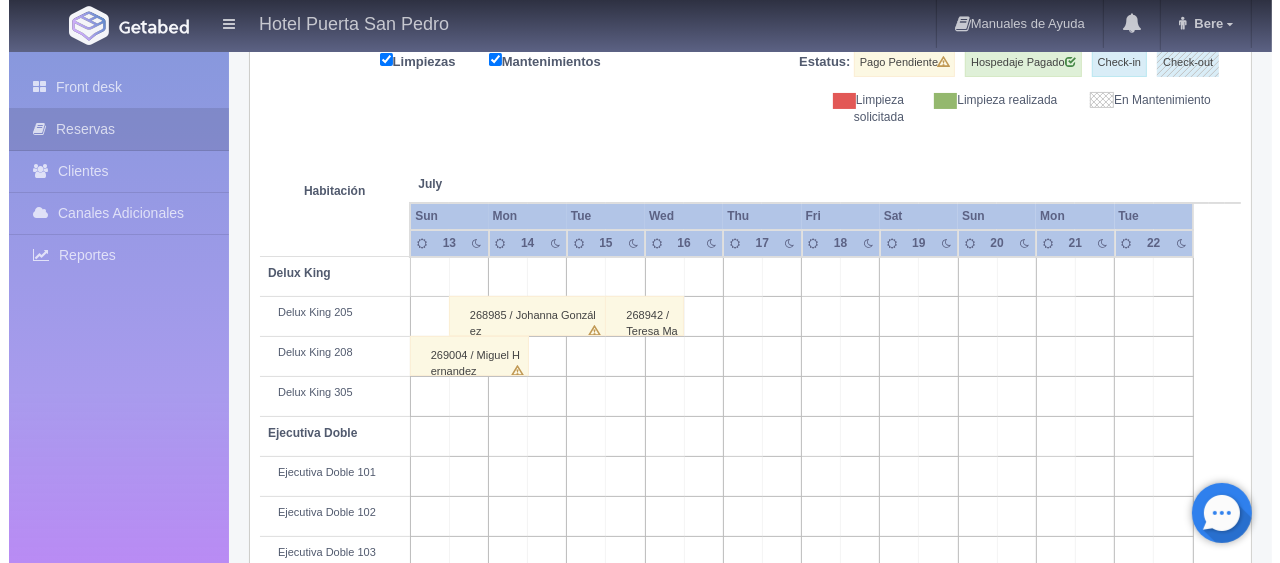scroll, scrollTop: 0, scrollLeft: 0, axis: both 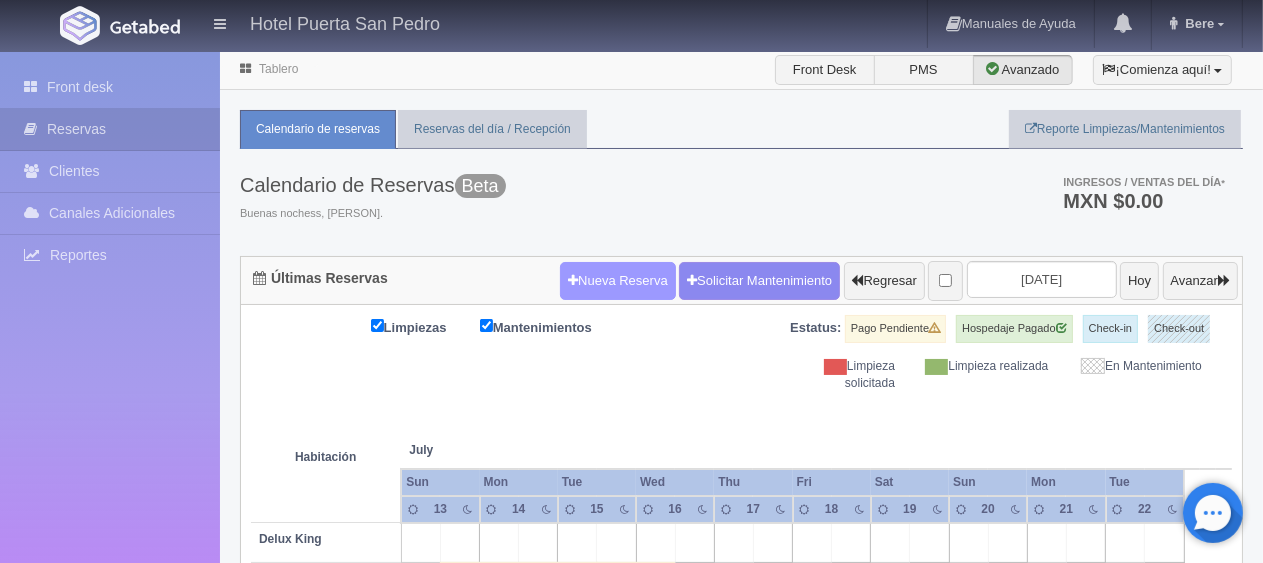 click on "Nueva Reserva" at bounding box center [618, 281] 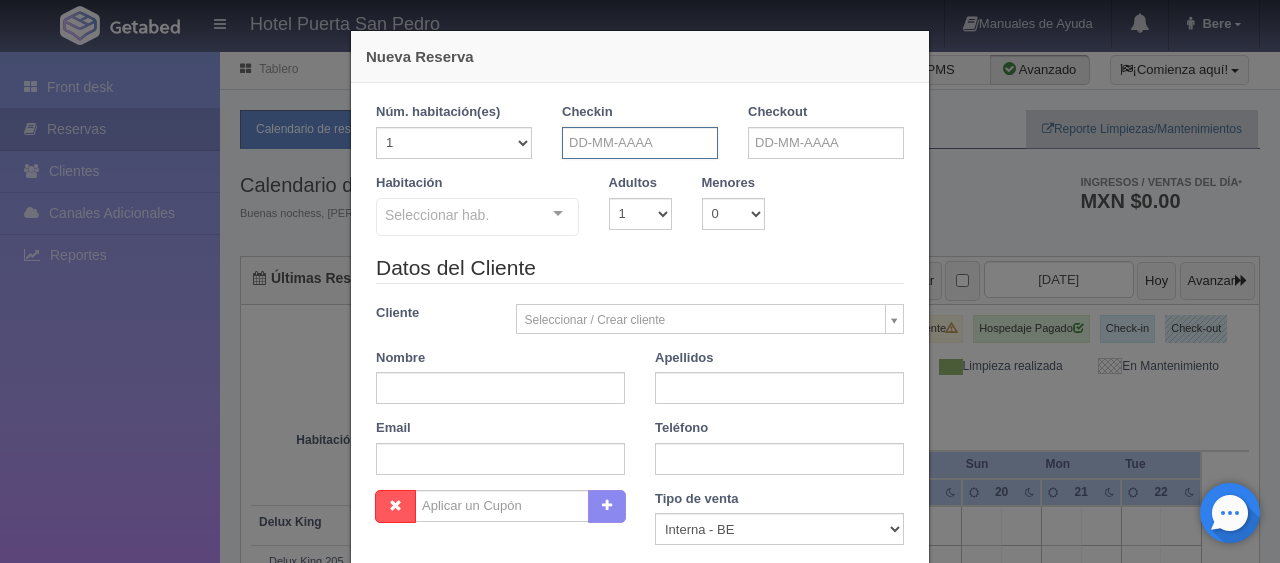 click at bounding box center [640, 143] 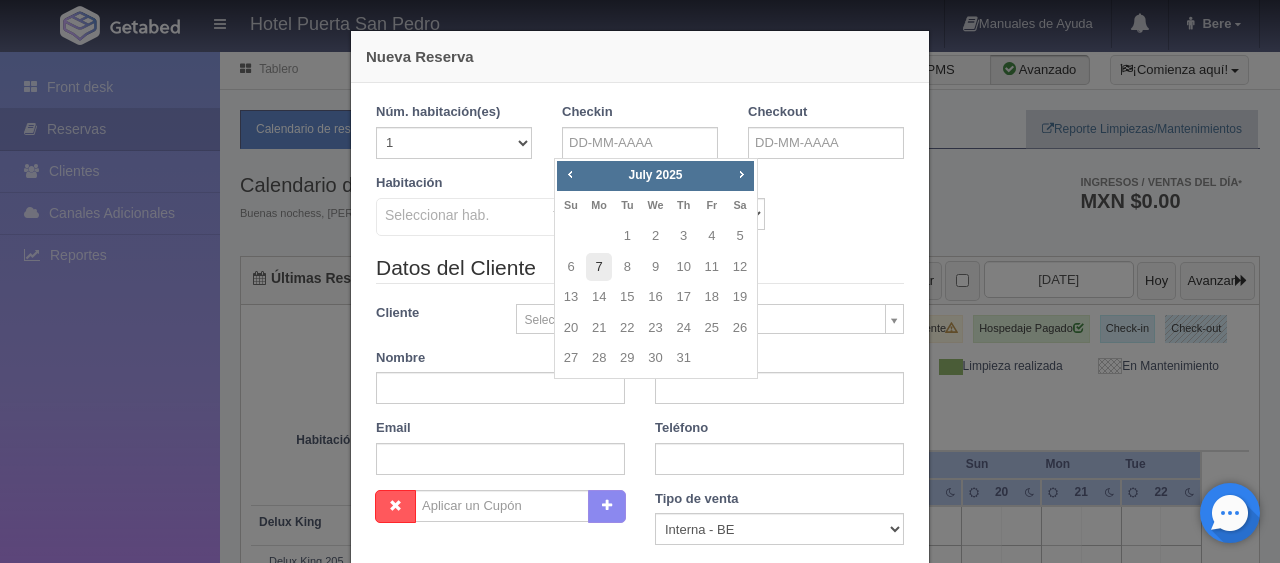 click on "7" at bounding box center [599, 267] 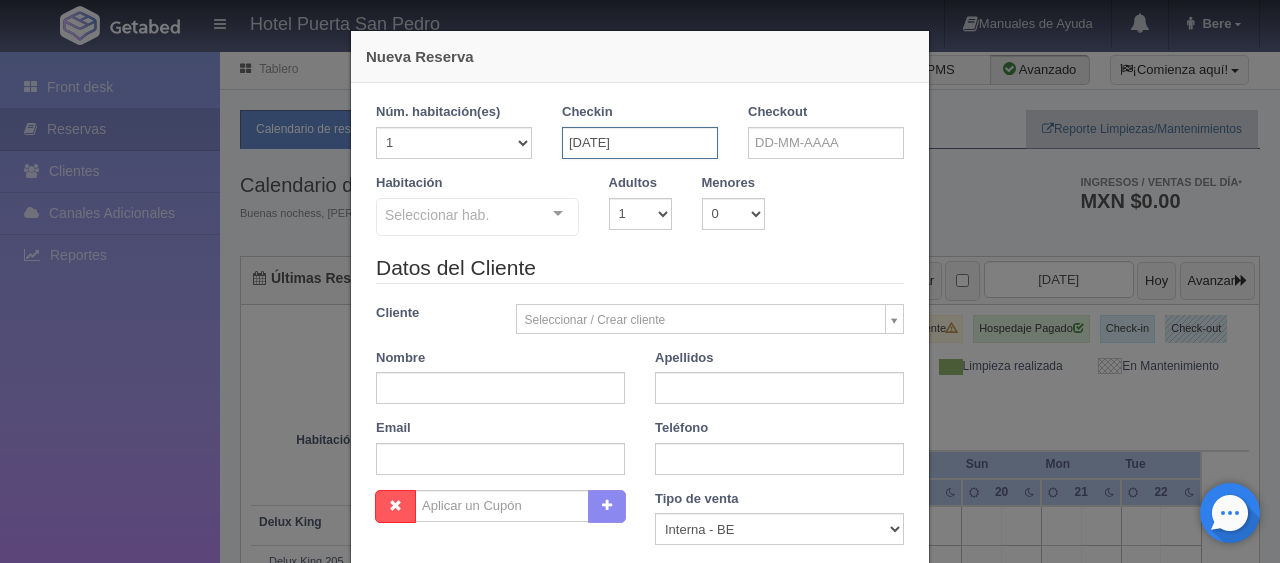 click on "[DATE]" at bounding box center [640, 143] 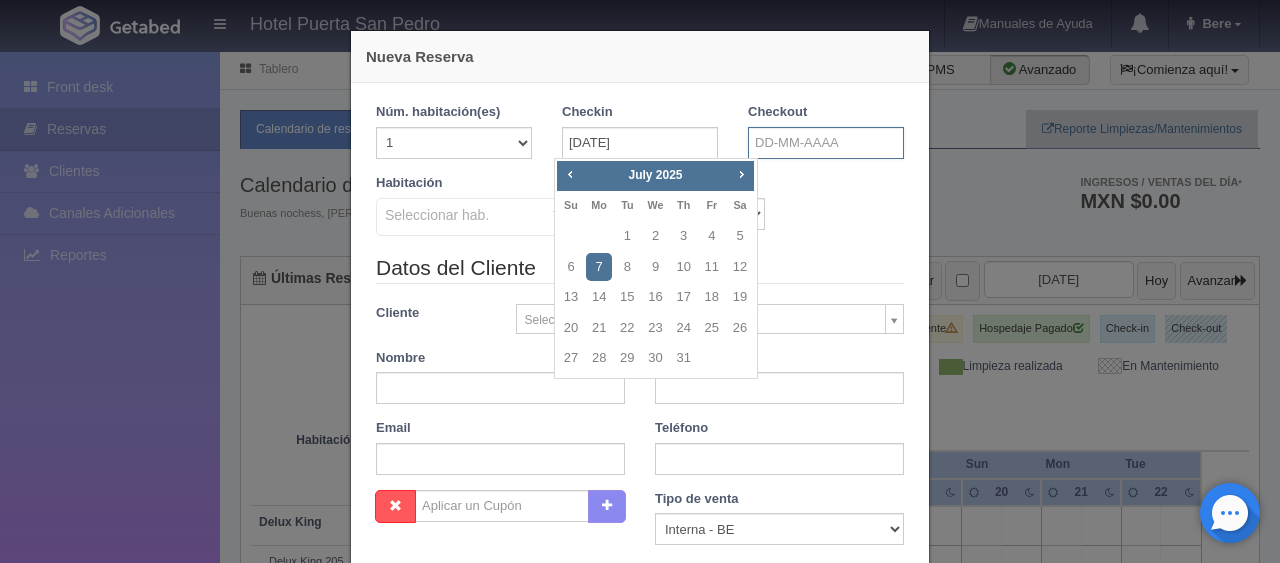 click at bounding box center (826, 143) 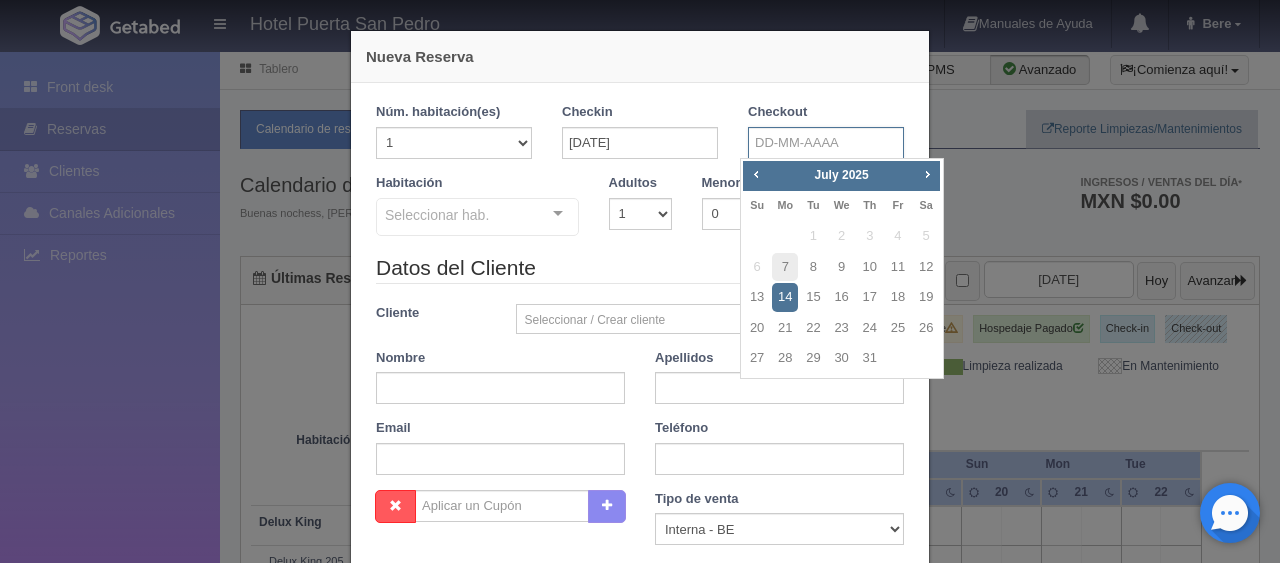 click at bounding box center [826, 143] 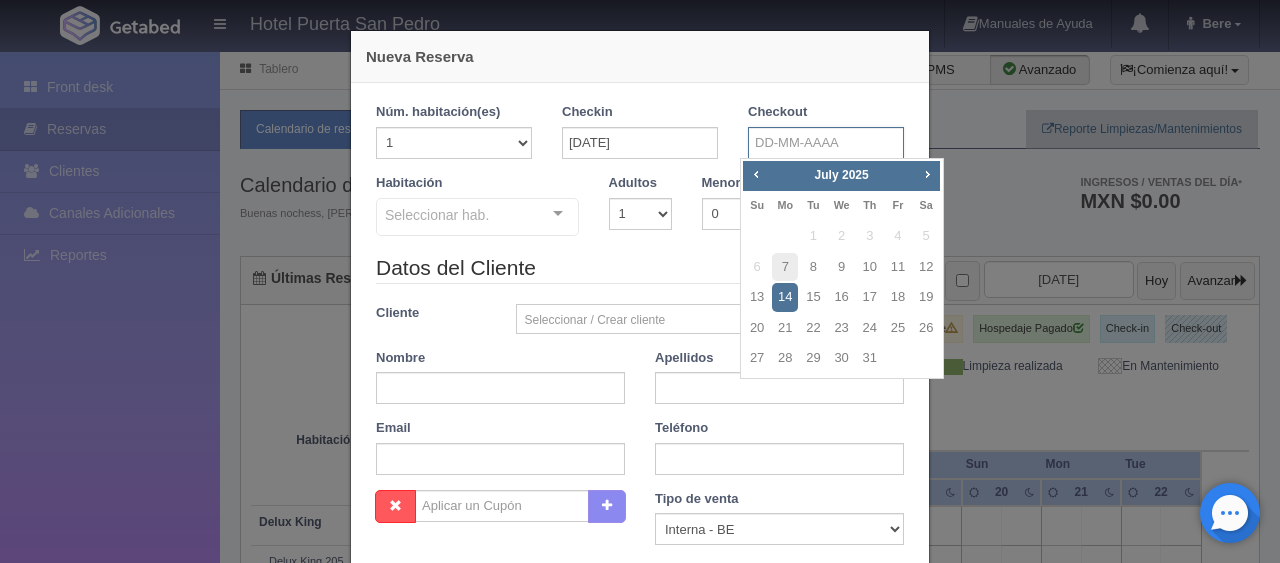 click at bounding box center [826, 143] 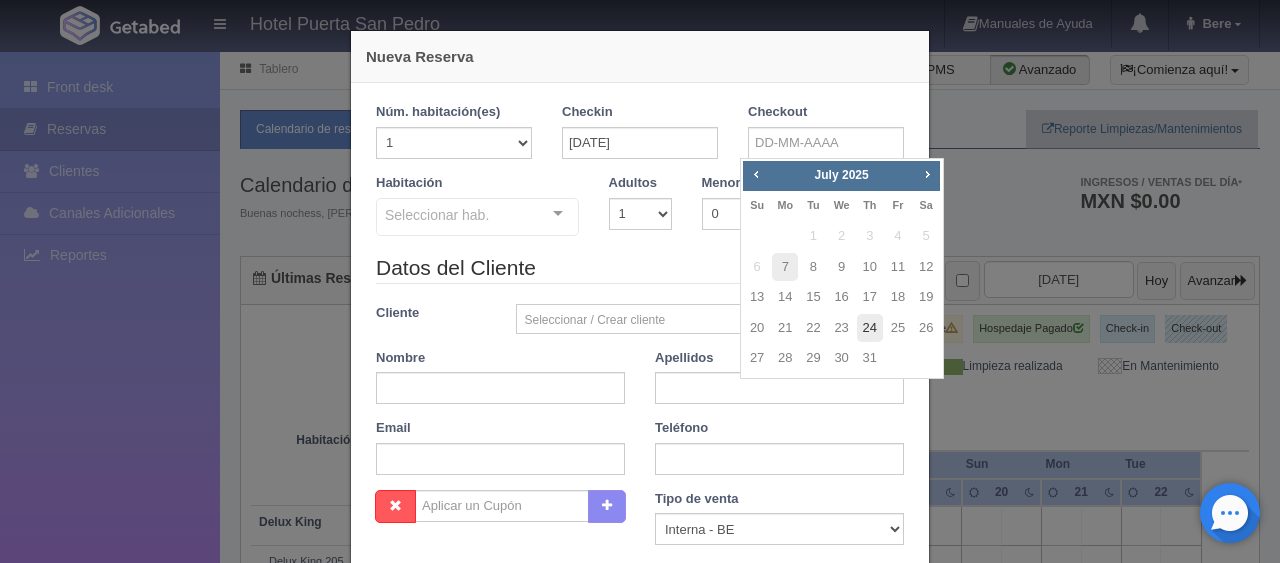 click on "24" at bounding box center (870, 328) 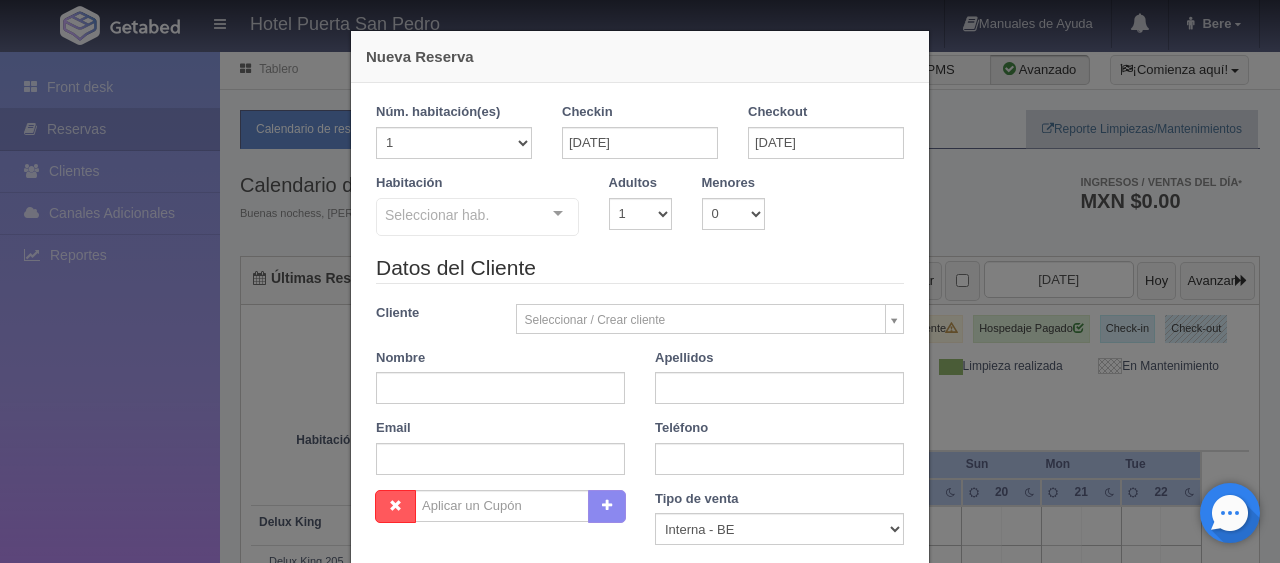 click on "Seleccionar hab.
SUITE SUITE - Sin asignar   SUITE 301     Habitación Personas con Movilidad Reducida Habitación Personas con Movilidad Reducida - Sin asignar   104     Ejecutiva Doble Ejecutiva Doble - Sin asignar   Ejecutiva Doble 101   Ejecutiva Doble 102   Ejecutiva Doble 103   Ejecutiva Doble 201   Ejecutiva Doble 202   Ejecutiva Doble 203   Ejecutiva Doble 303     Ejecutiva King Ejecutiva King - Sin asignar   Ejecutiva King 204   Ejecutiva King 209   Ejecutiva King 210   Ejecutiva King 304     Premier Doble Premier Doble - Sin asignar   Premier Doble 206   Premier Doble 207   Premier Doble 211   Premier Doble 212     Delux King Delux King - Sin asignar   Delux King 205   Delux King 208   Delux King 305     No elements found. Consider changing the search query.   List is empty." at bounding box center (477, 218) 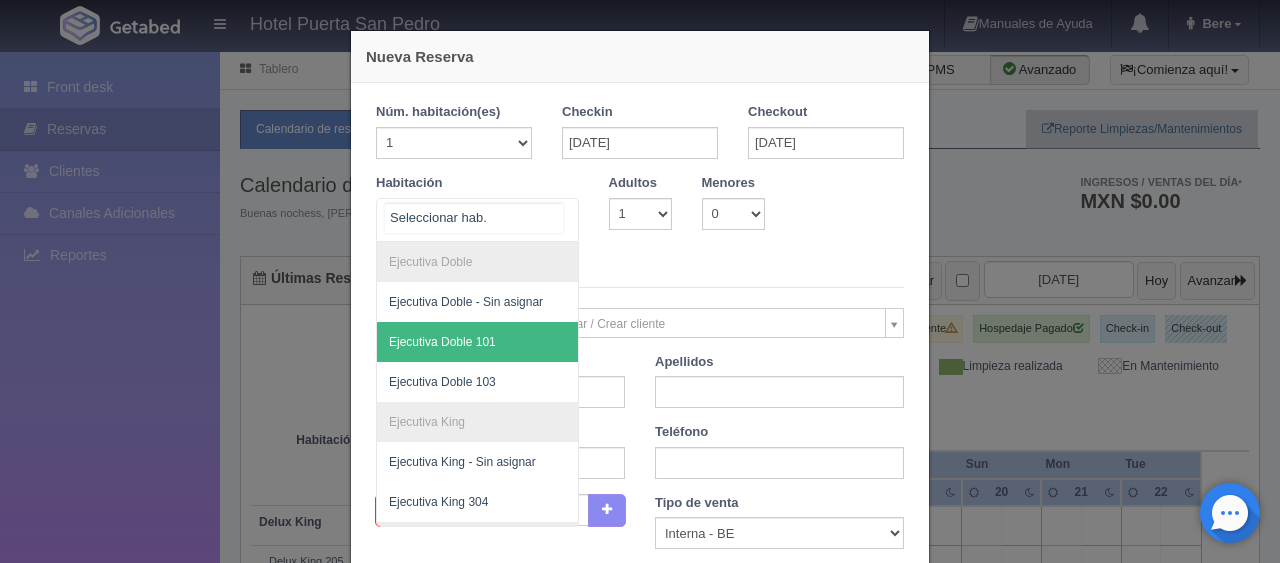 scroll, scrollTop: 372, scrollLeft: 0, axis: vertical 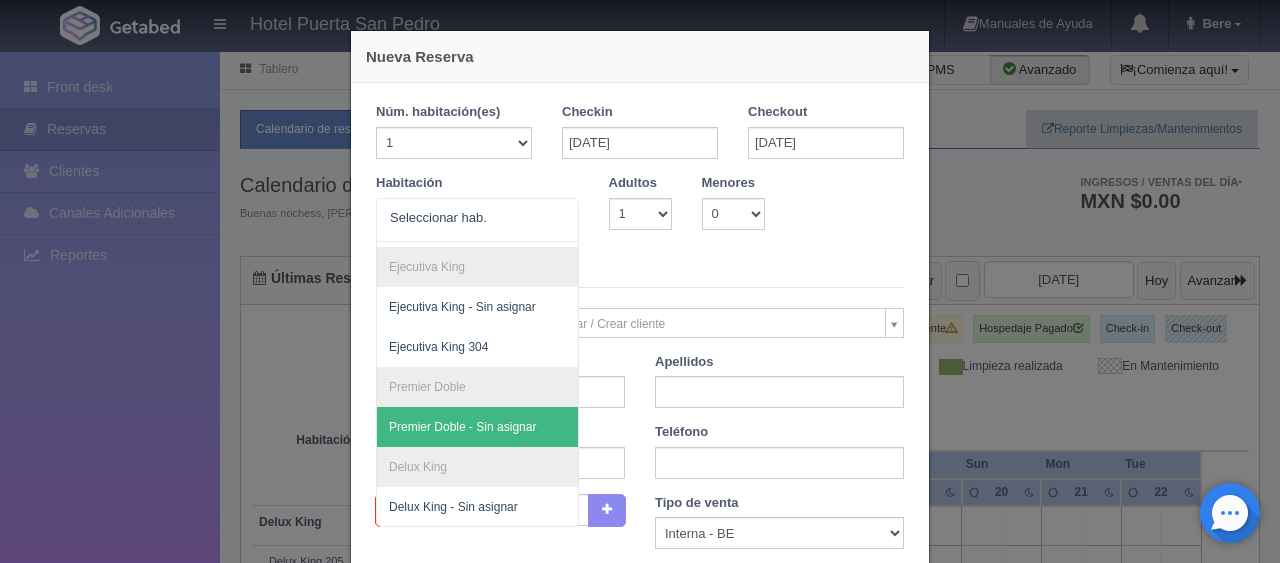 click on "Habitación                        SUITE SUITE - Sin asignar   SUITE 301     Habitación Personas con Movilidad Reducida Habitación Personas con Movilidad Reducida - Sin asignar     Ejecutiva Doble Ejecutiva Doble - Sin asignar   Ejecutiva Doble 101   Ejecutiva Doble 103     Ejecutiva King Ejecutiva King - Sin asignar   Ejecutiva King 304     Premier Doble Premier Doble - Sin asignar     Delux King Delux King - Sin asignar     No elements found. Consider changing the search query.   List is empty.       Adultos   1   2   3   4   5   6   7   8   9   10   Menores   0   1   2   3   4   5   6   7   8   9   10   Edad menores   0   1   2   3   4   5   6   7   8   9   10   11   12   13   14   15   16   17   18" at bounding box center (640, 215) 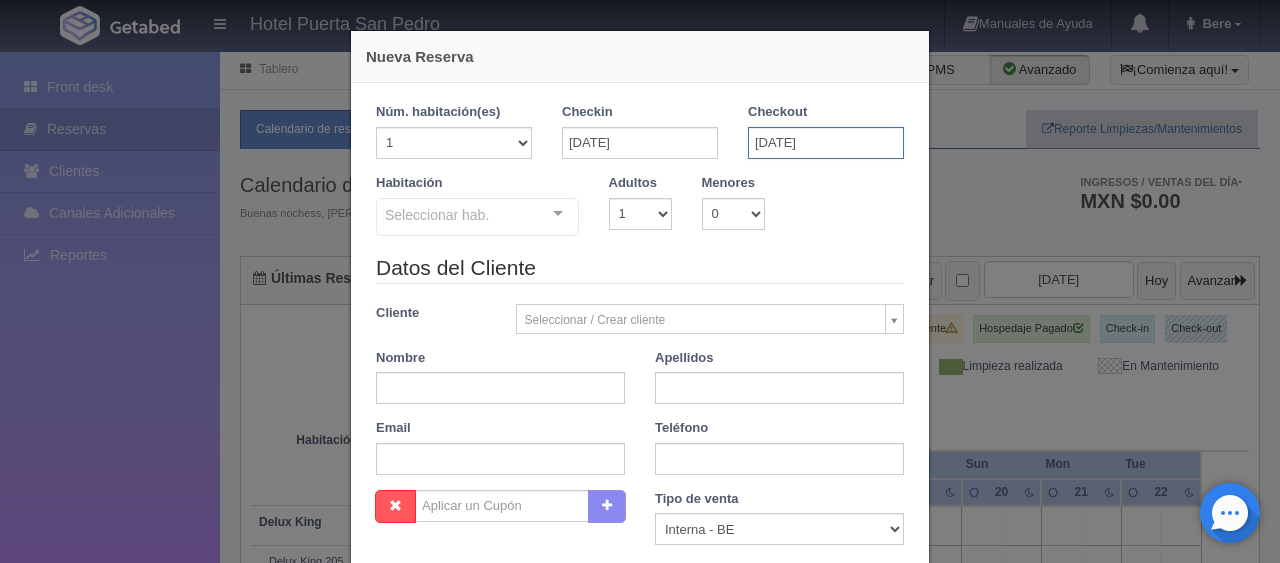 click on "24-07-2025" at bounding box center [826, 143] 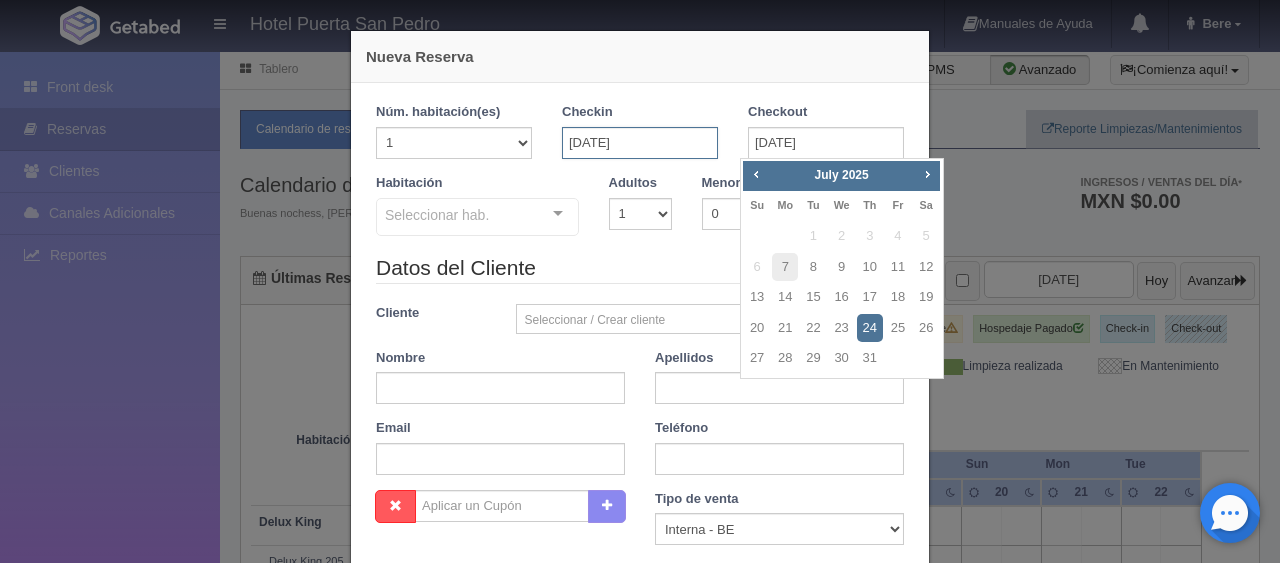 click on "07-07-2025" at bounding box center (640, 143) 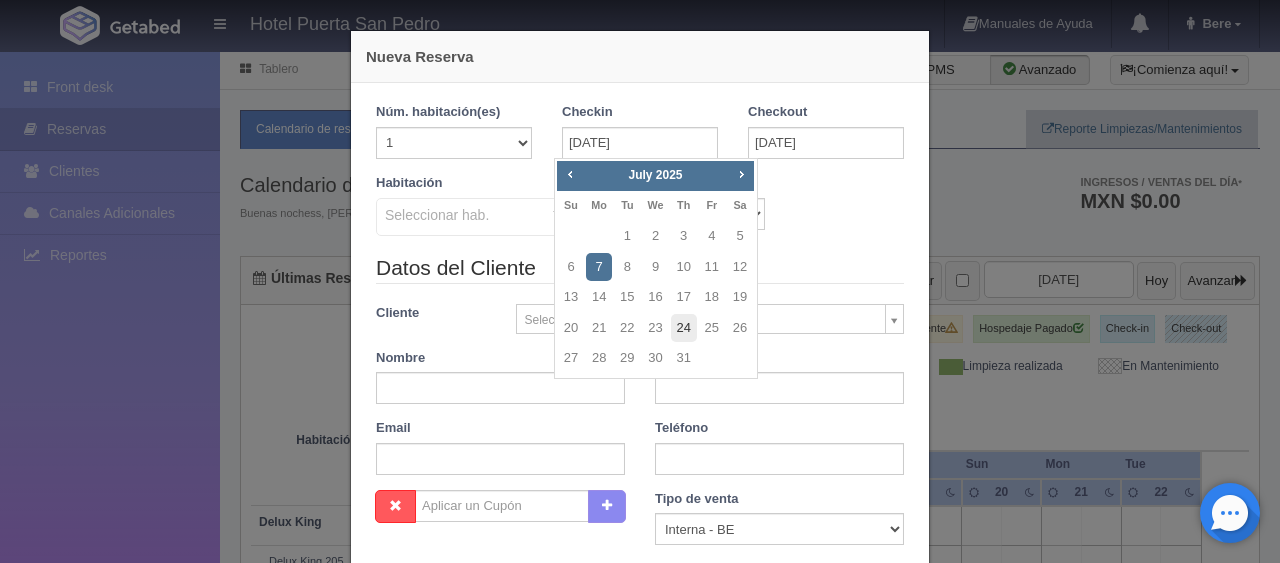 click on "24" at bounding box center (684, 328) 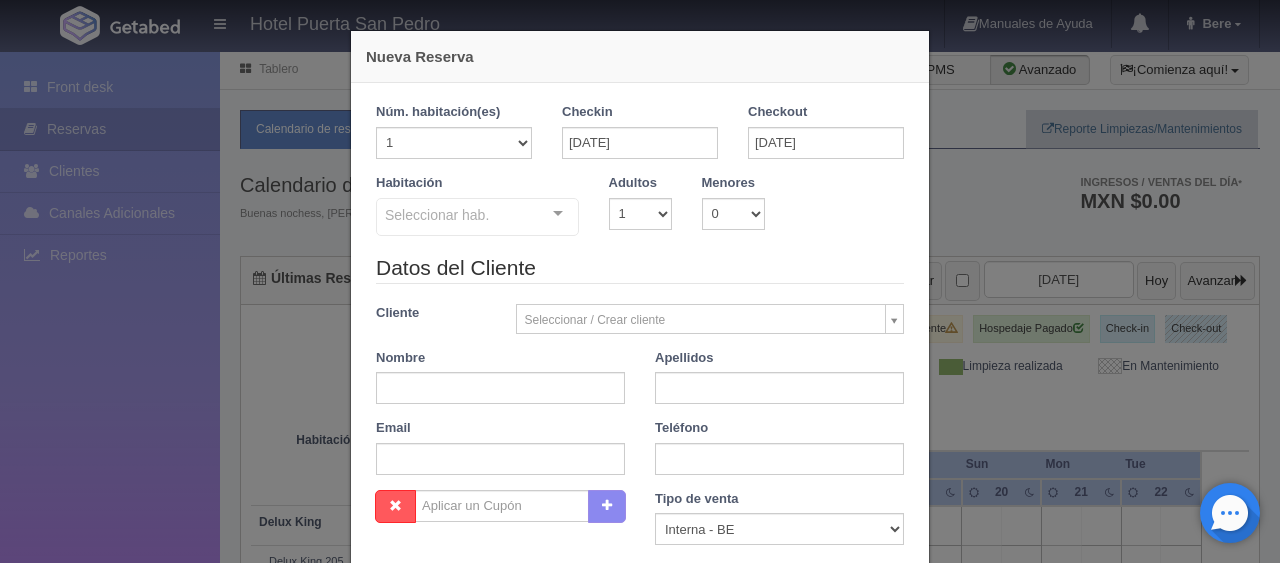 click on "Checkout   24-07-2025" at bounding box center [454, 131] 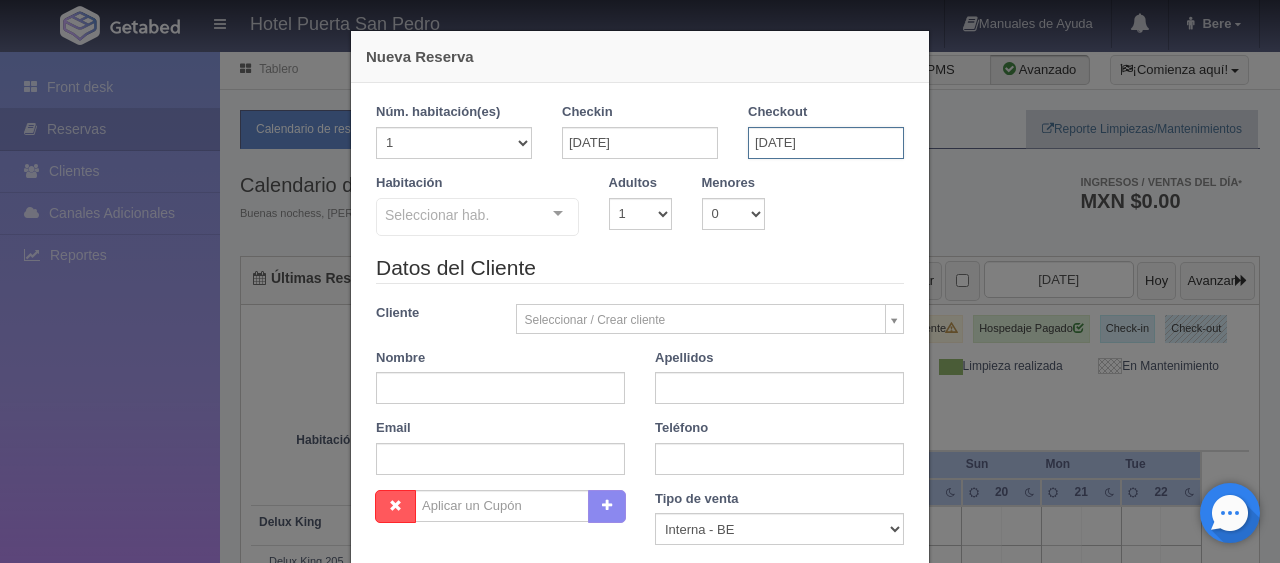 click on "24-07-2025" at bounding box center [826, 143] 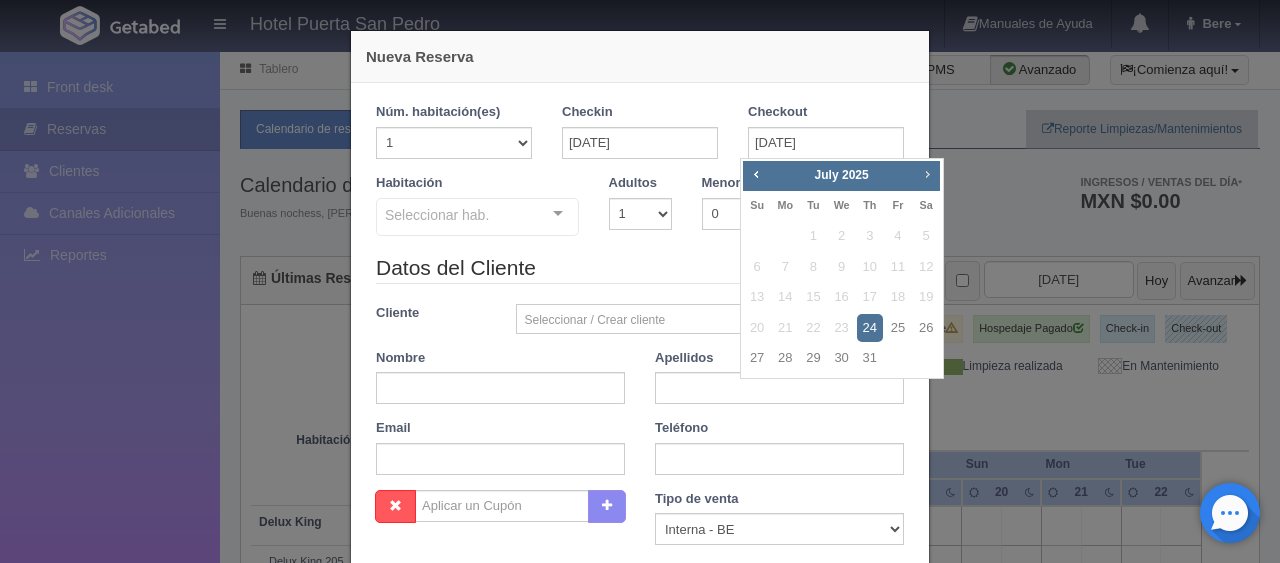 click on "Next" at bounding box center (927, 174) 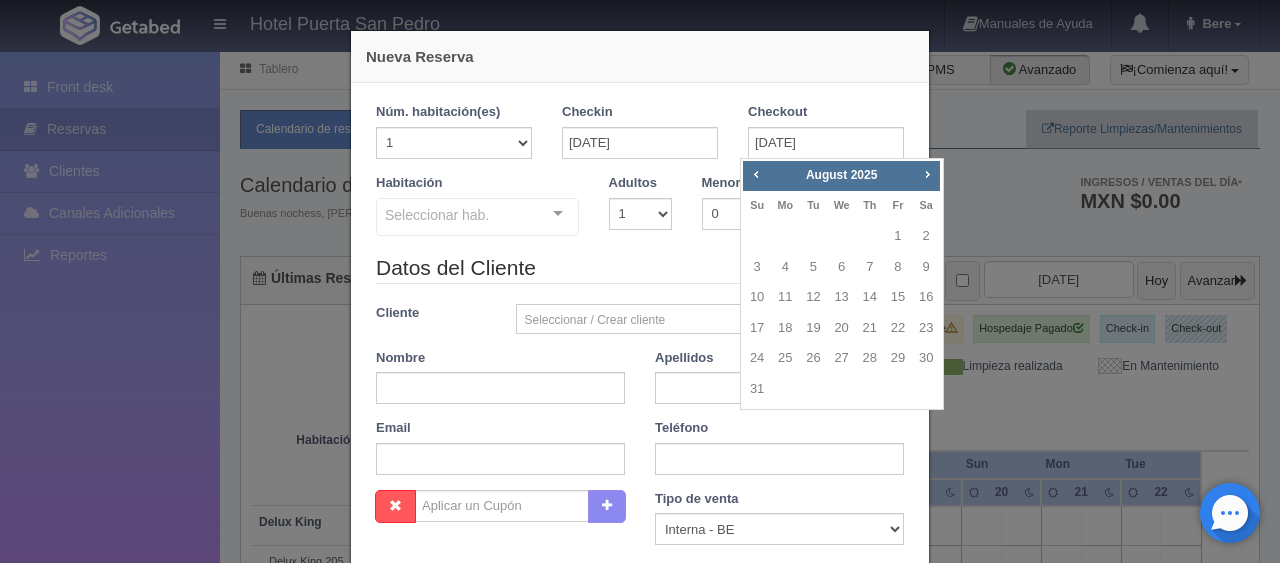 click on "Datos del Cliente" at bounding box center [640, 268] 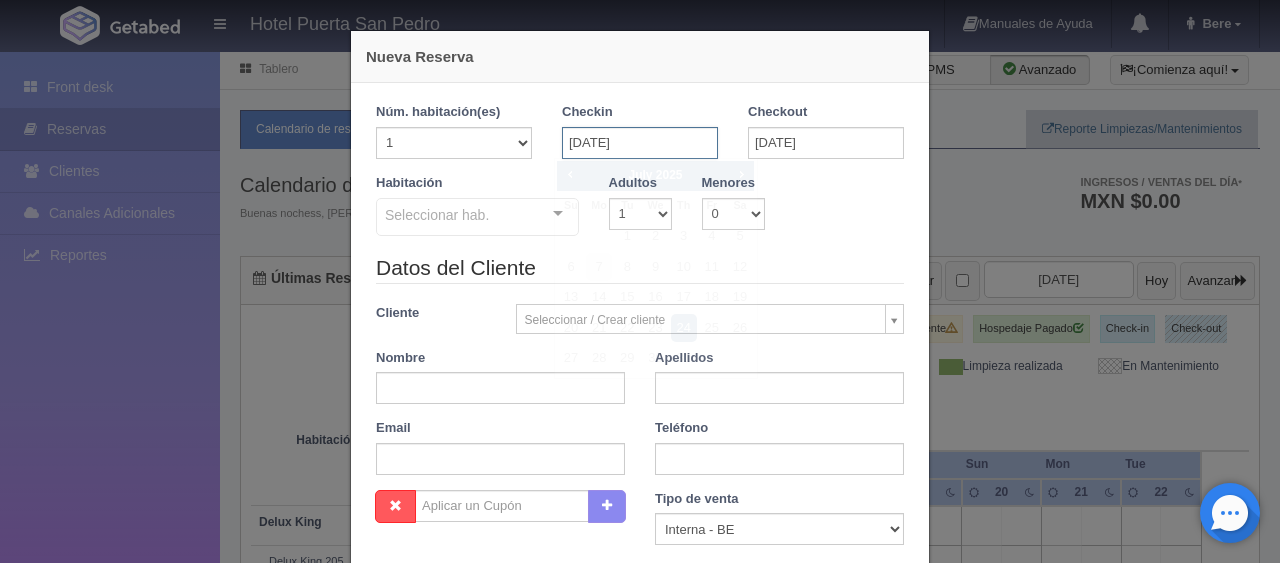 click on "24-07-2025" at bounding box center [640, 143] 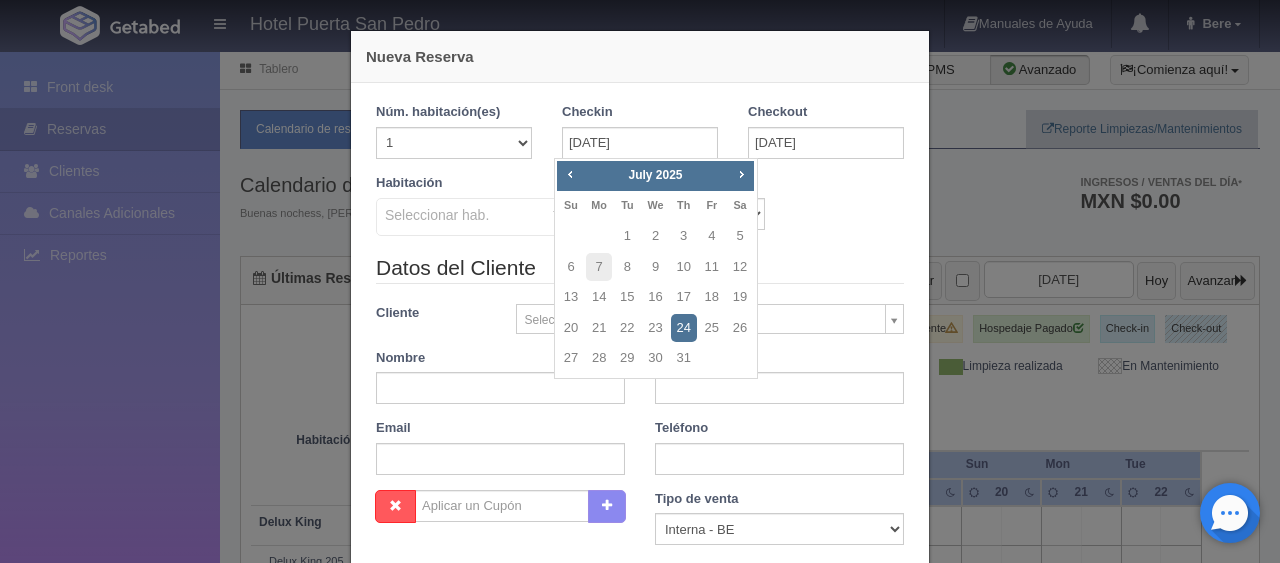 click on "Nueva Reserva   1   Núm. habitación(es)   1   2   3   4   5   6   7   8   9   10   11   12   13   14   15   16   17   18   19   20   Checkin   24-07-2025   Checkout   24-07-2025     Habitación
Seleccionar hab.
SUITE SUITE - Sin asignar   SUITE 301     Habitación Personas con Movilidad Reducida Habitación Personas con Movilidad Reducida - Sin asignar   104     Ejecutiva Doble Ejecutiva Doble - Sin asignar   Ejecutiva Doble 101   Ejecutiva Doble 102   Ejecutiva Doble 103   Ejecutiva Doble 201   Ejecutiva Doble 202   Ejecutiva Doble 203   Ejecutiva Doble 303     Ejecutiva King Ejecutiva King - Sin asignar   Ejecutiva King 204   Ejecutiva King 209   Ejecutiva King 210   Ejecutiva King 304     Premier Doble Premier Doble - Sin asignar   Premier Doble 206   Premier Doble 207   Premier Doble 211     Delux King Delux King - Sin asignar   Delux King 205   Delux King 208   Delux King 305     No elements found. Consider changing the search query.   List is empty." at bounding box center (640, 281) 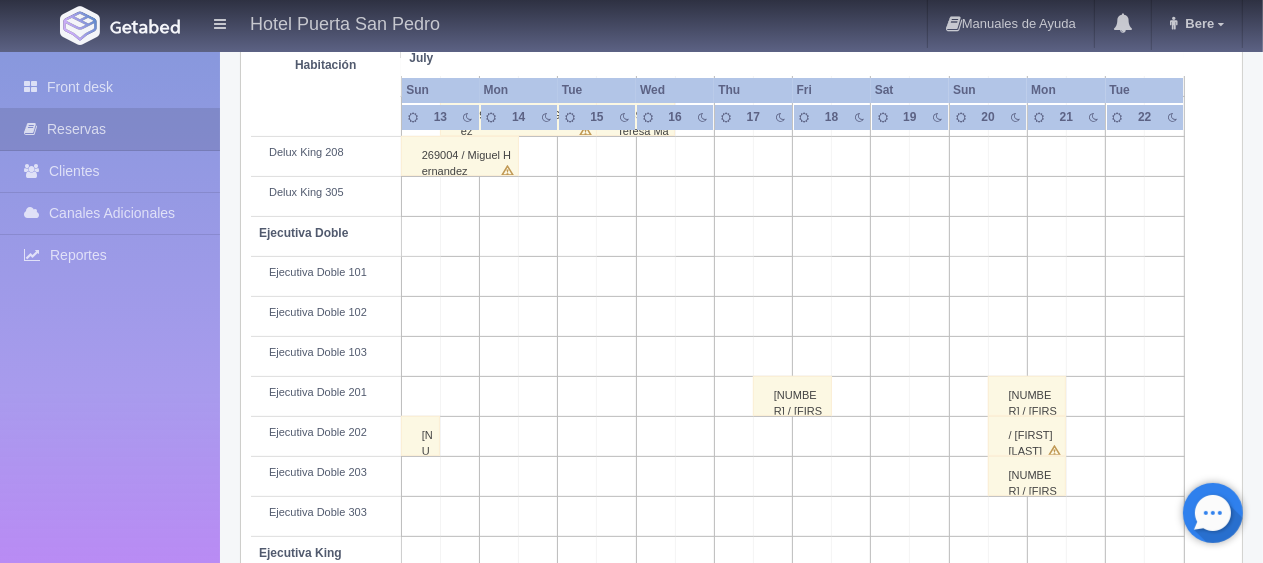 scroll, scrollTop: 0, scrollLeft: 0, axis: both 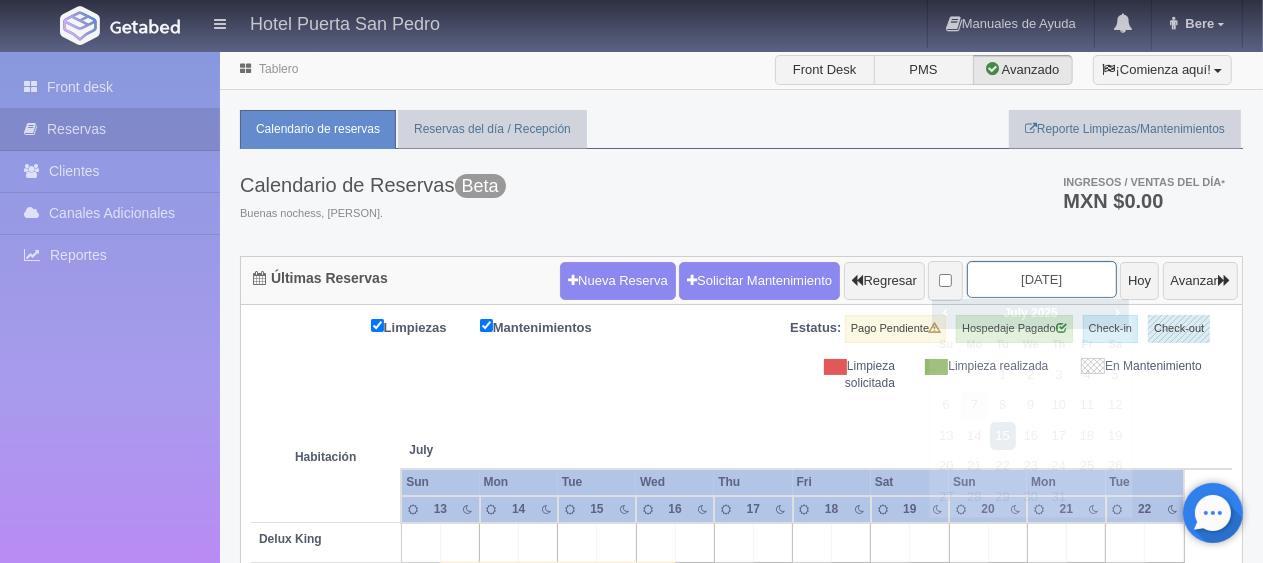 click on "2025-07-15" at bounding box center [1042, 279] 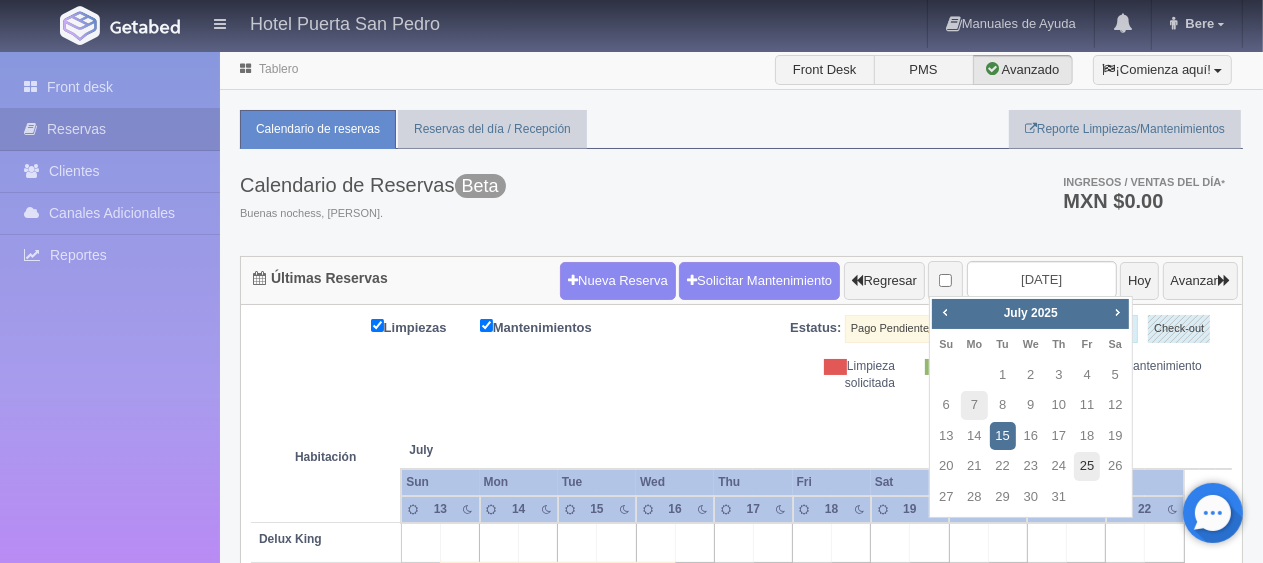 click on "25" at bounding box center [1003, 375] 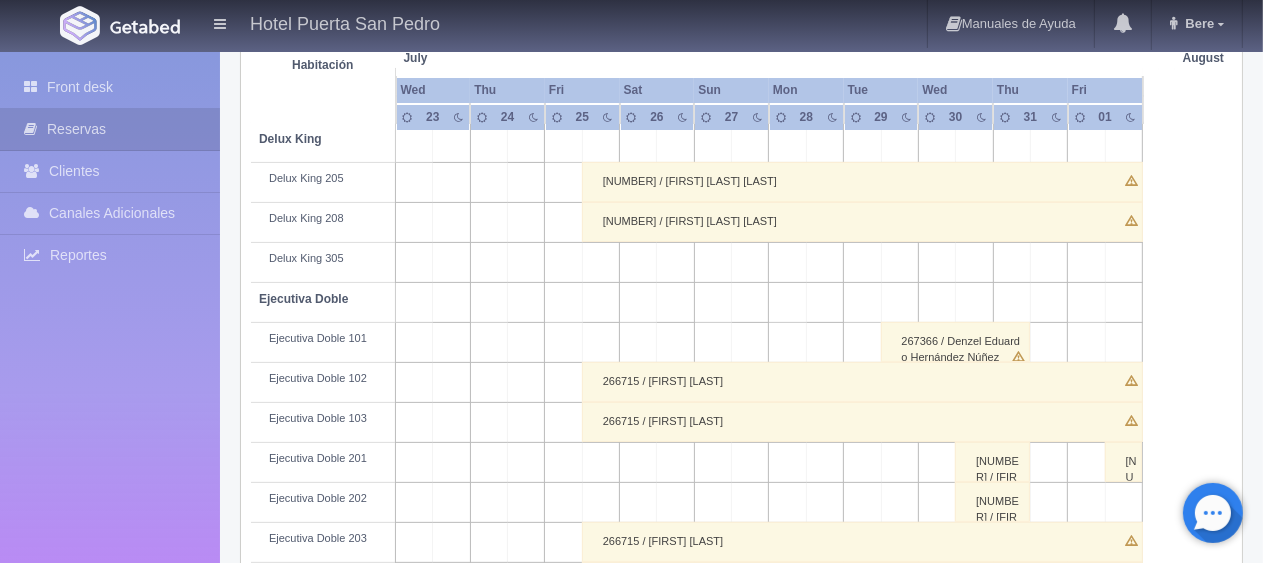 scroll, scrollTop: 400, scrollLeft: 0, axis: vertical 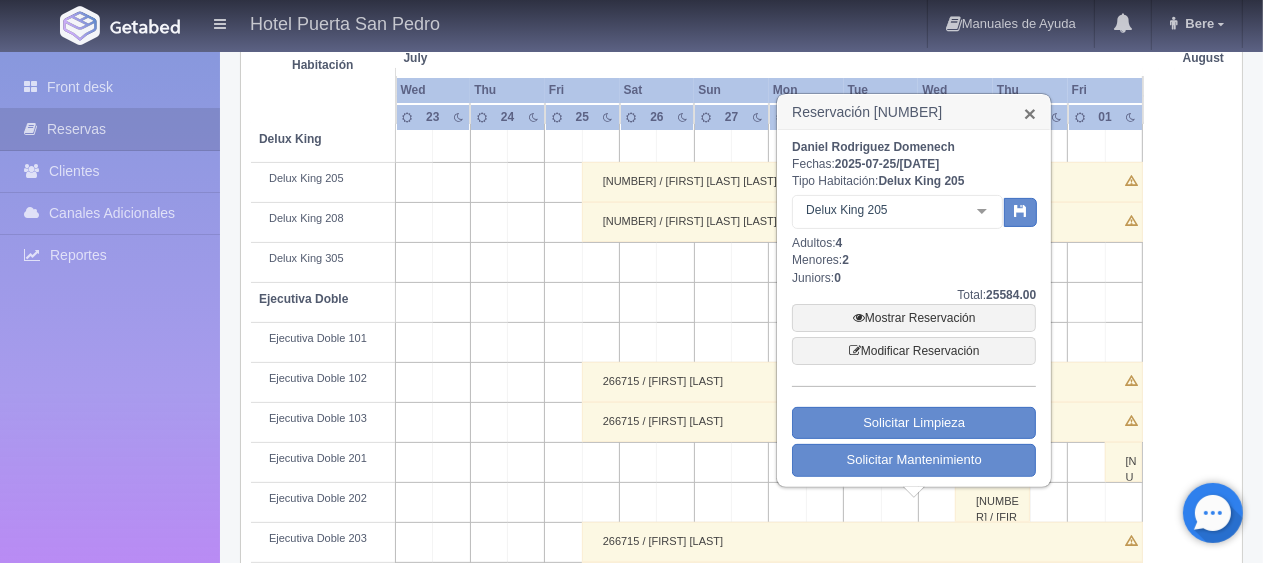 click on "×" at bounding box center (1030, 113) 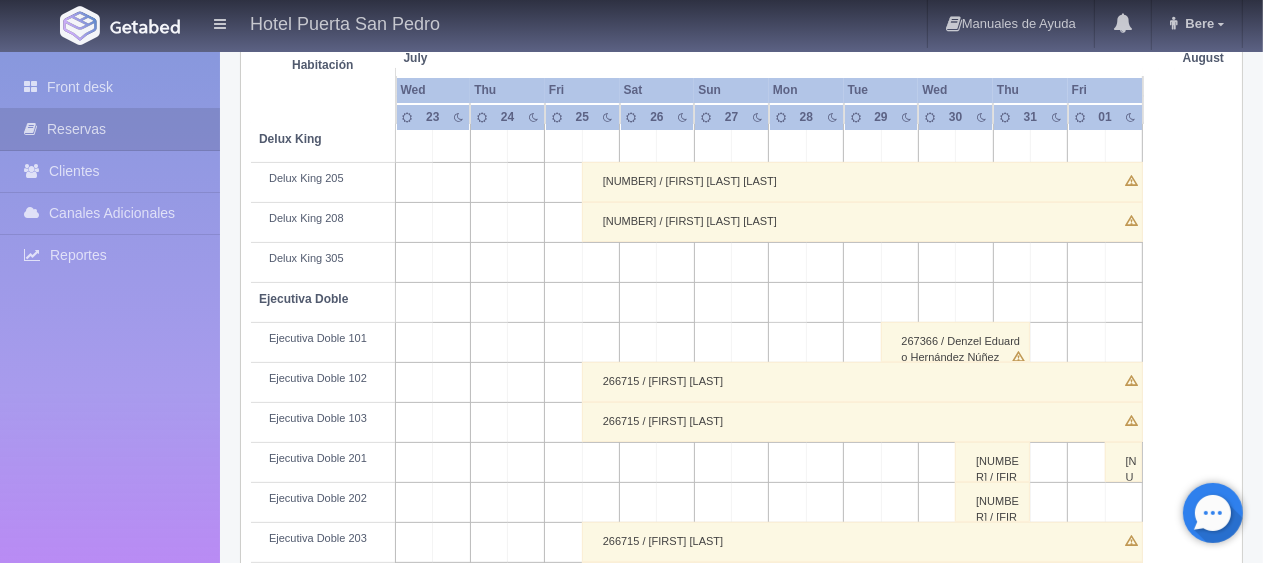 click on "[NUMBER] / [FIRST] [LAST] [LAST]" at bounding box center (862, 182) 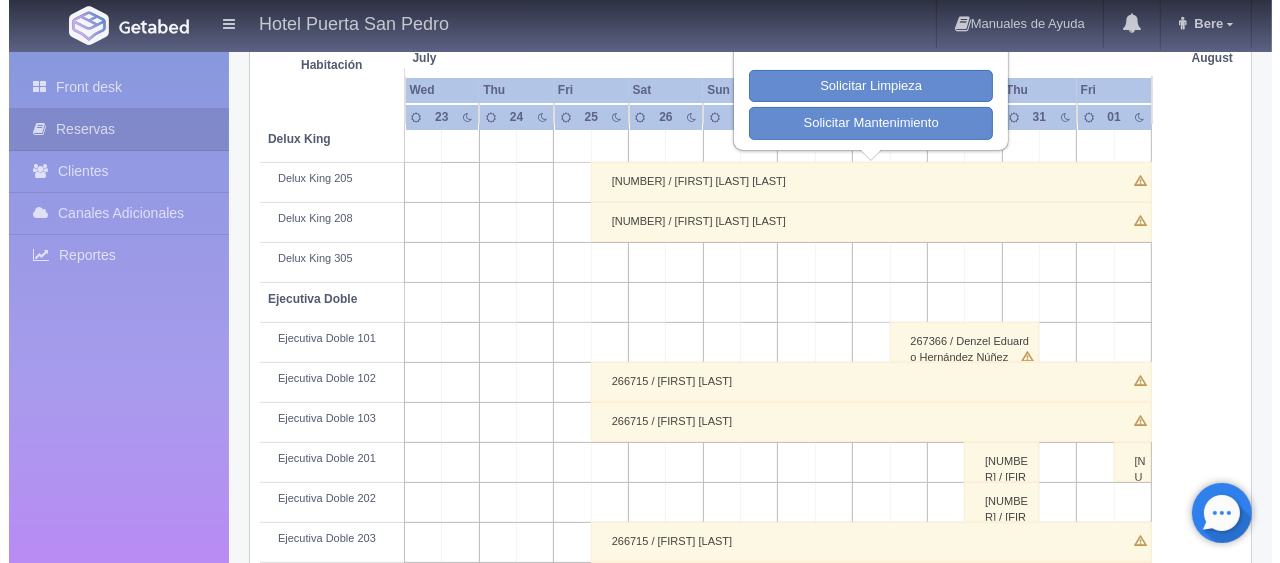 scroll, scrollTop: 0, scrollLeft: 0, axis: both 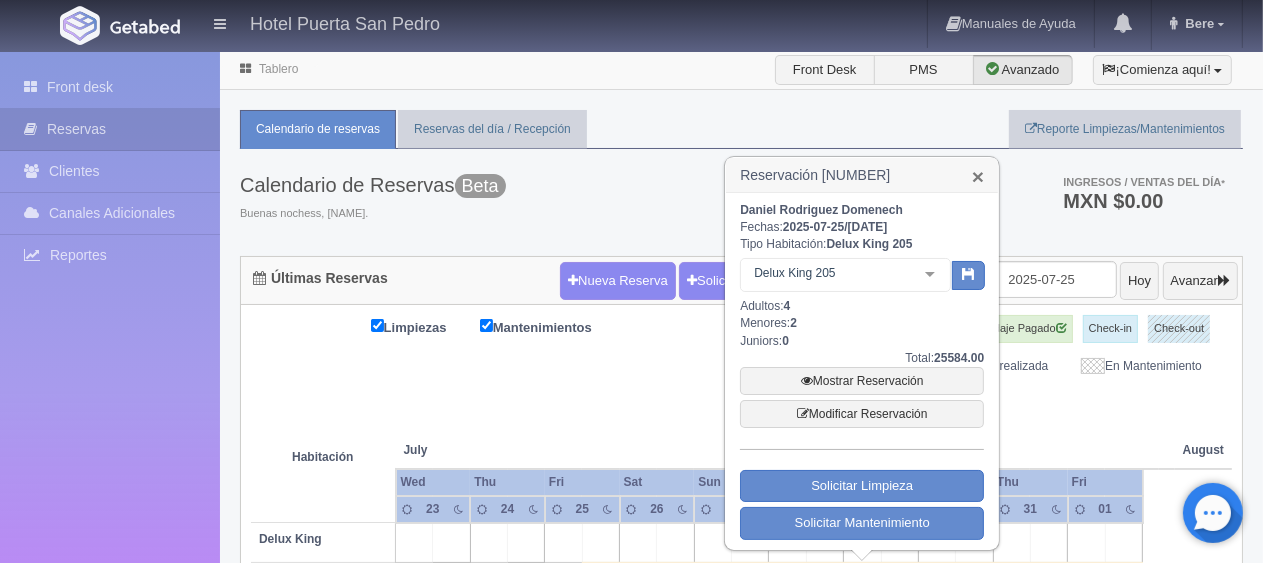 click on "×" at bounding box center (978, 176) 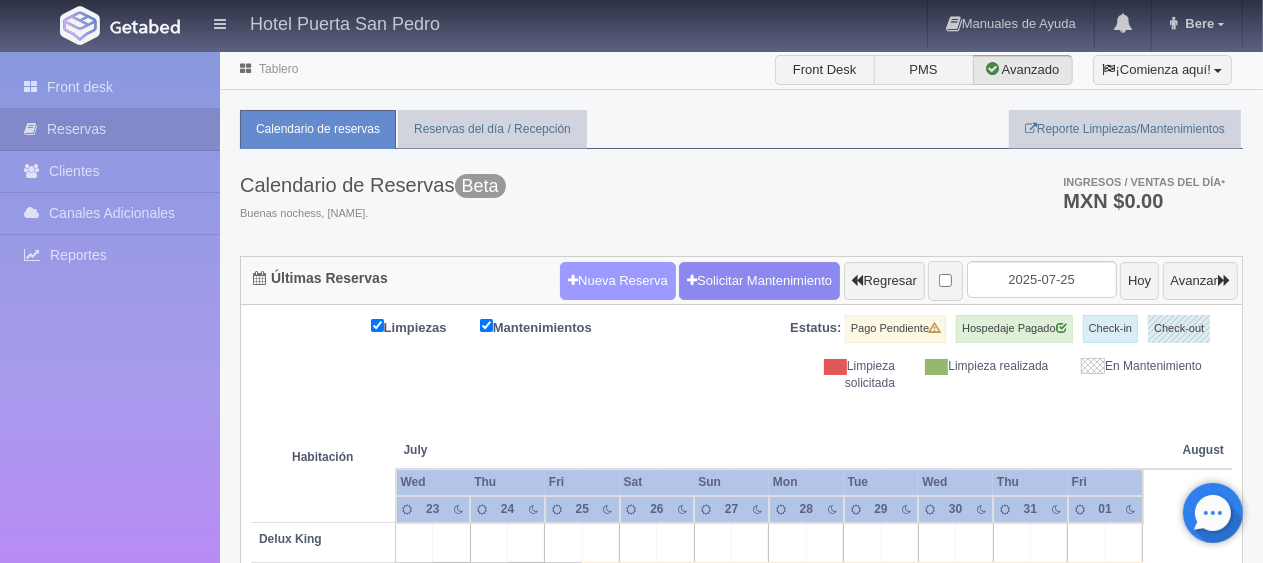 click on "Nueva Reserva" at bounding box center [618, 281] 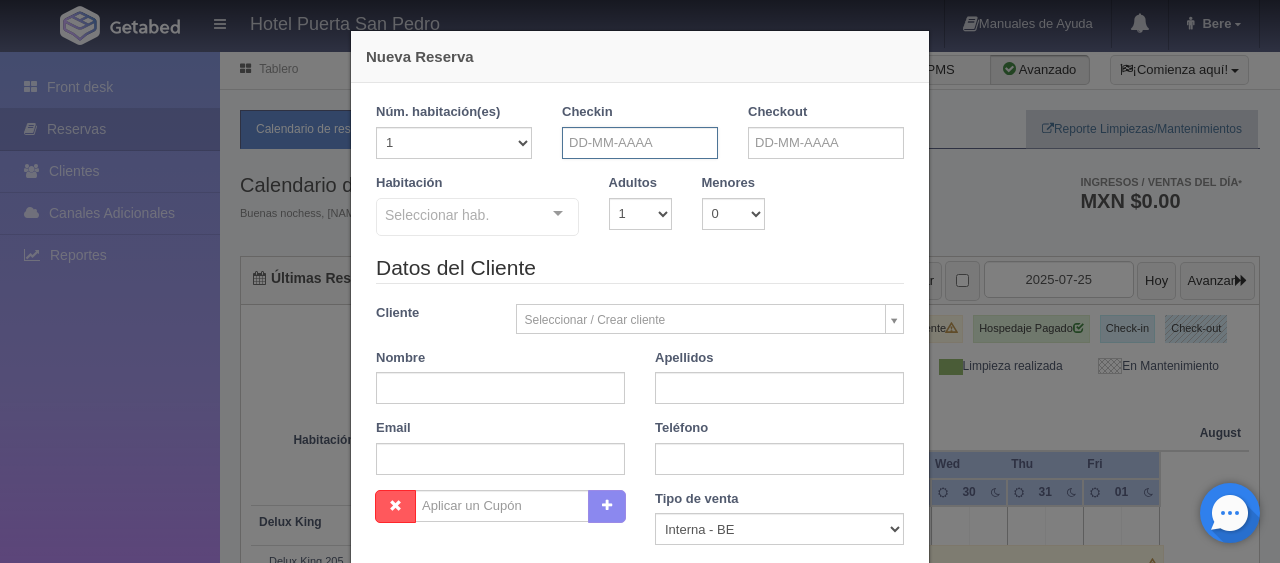 click at bounding box center [640, 143] 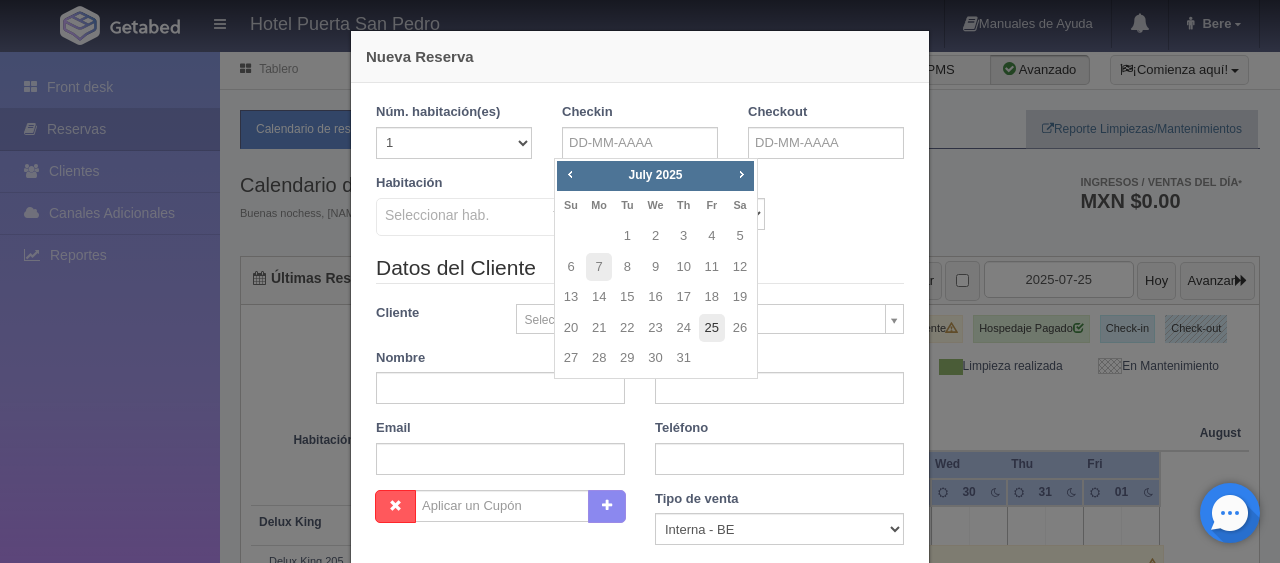 click on "25" at bounding box center [712, 328] 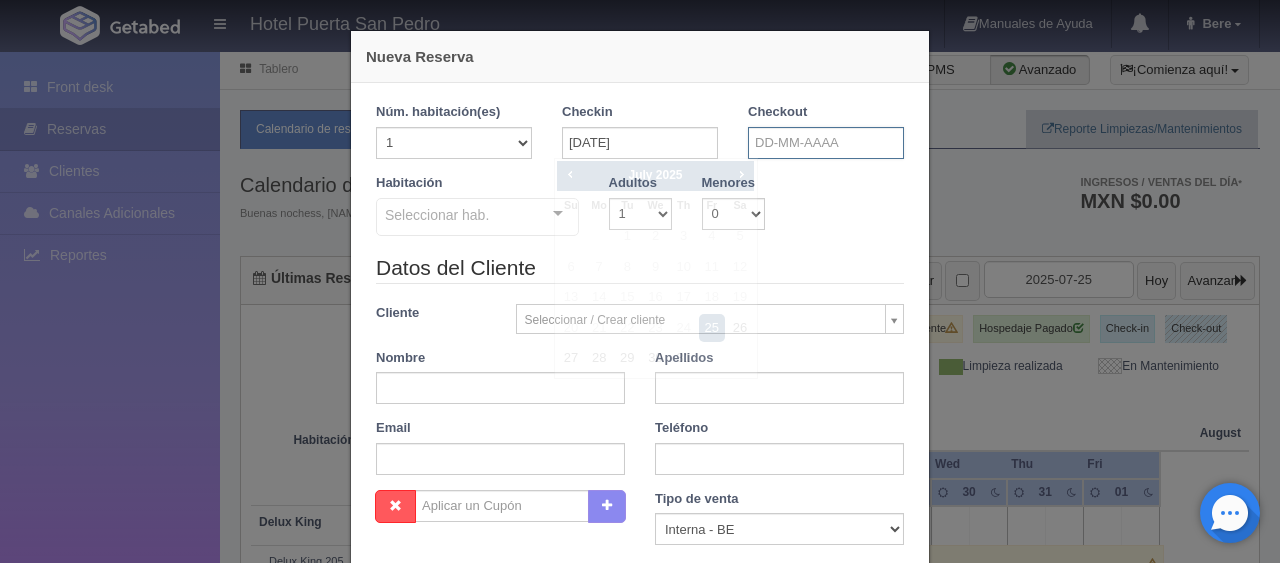 click at bounding box center (826, 143) 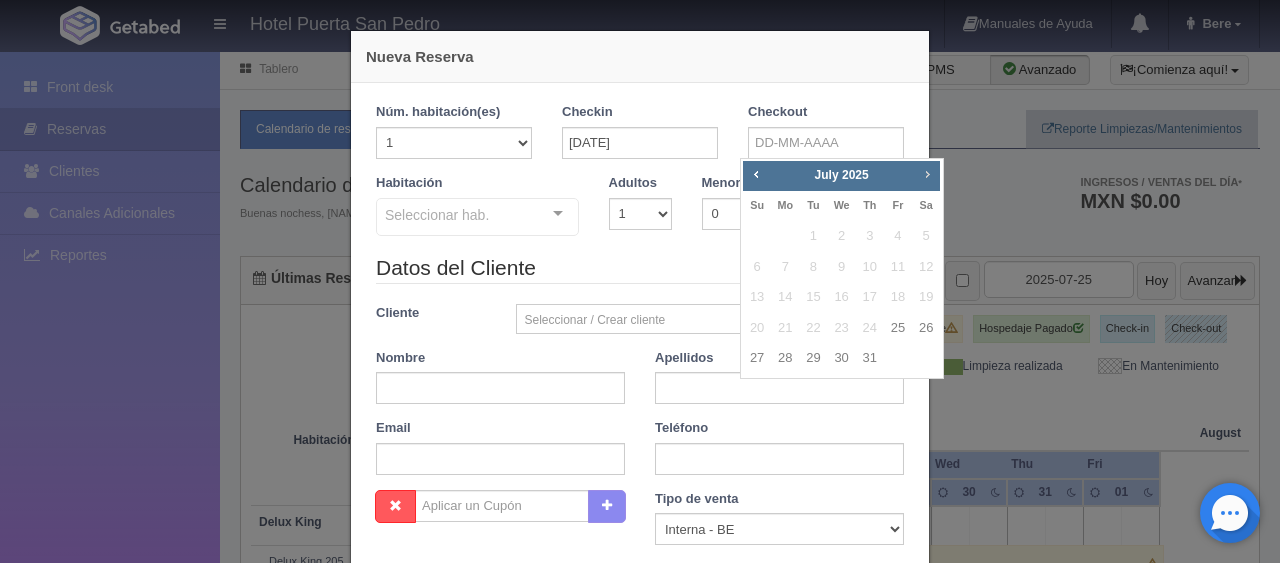 click on "Next" at bounding box center (928, 174) 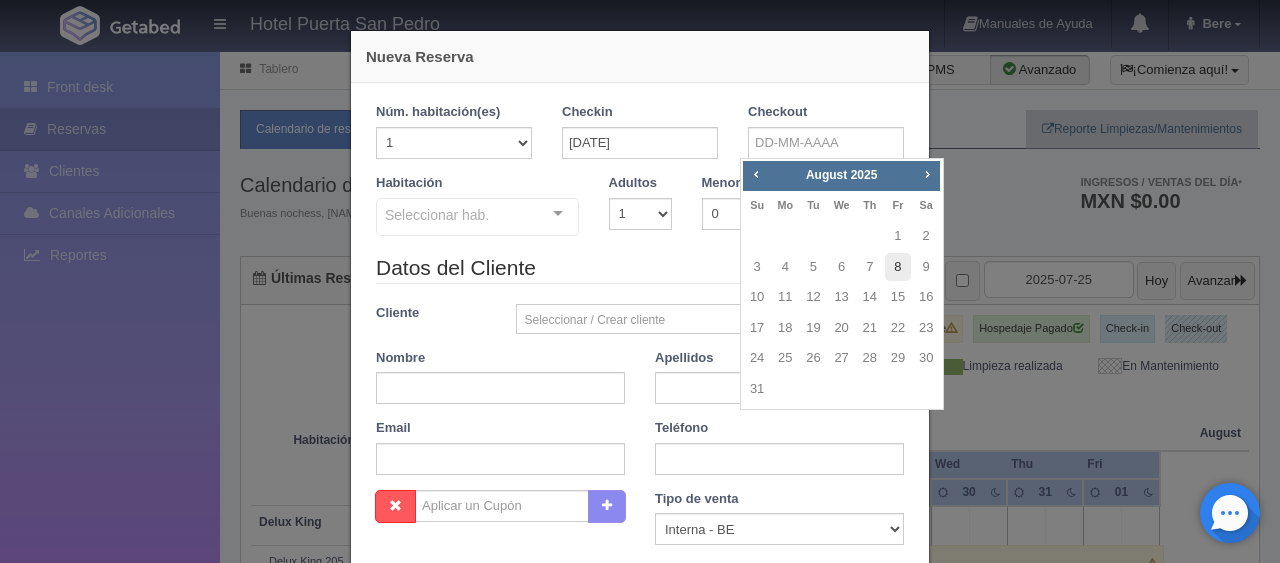 click on "8" at bounding box center (898, 267) 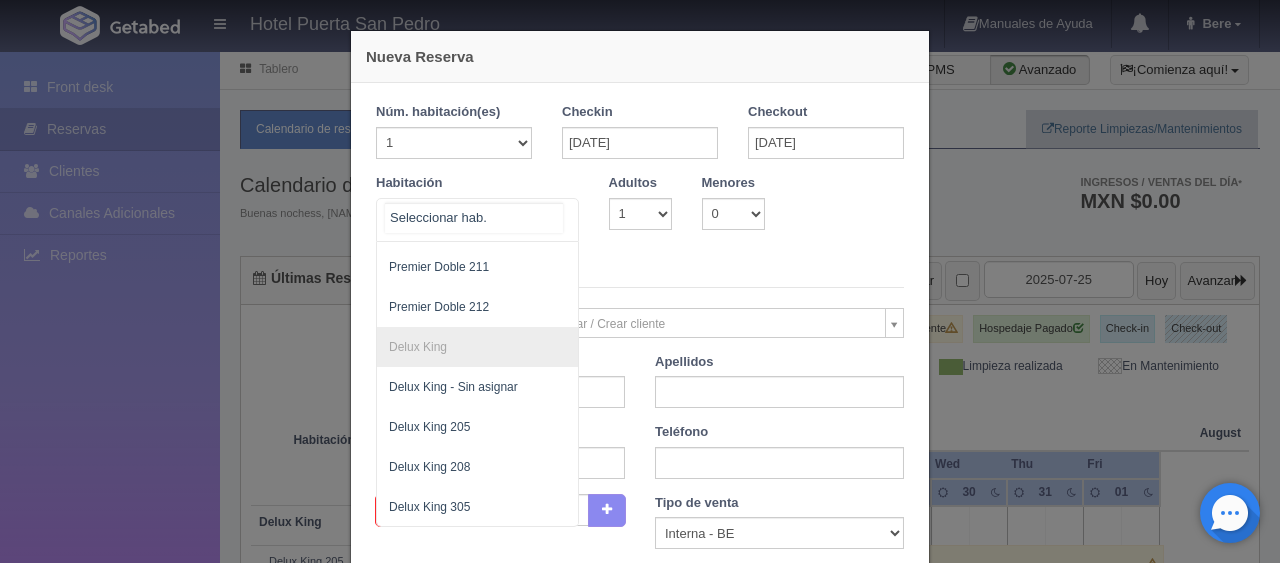 scroll, scrollTop: 292, scrollLeft: 0, axis: vertical 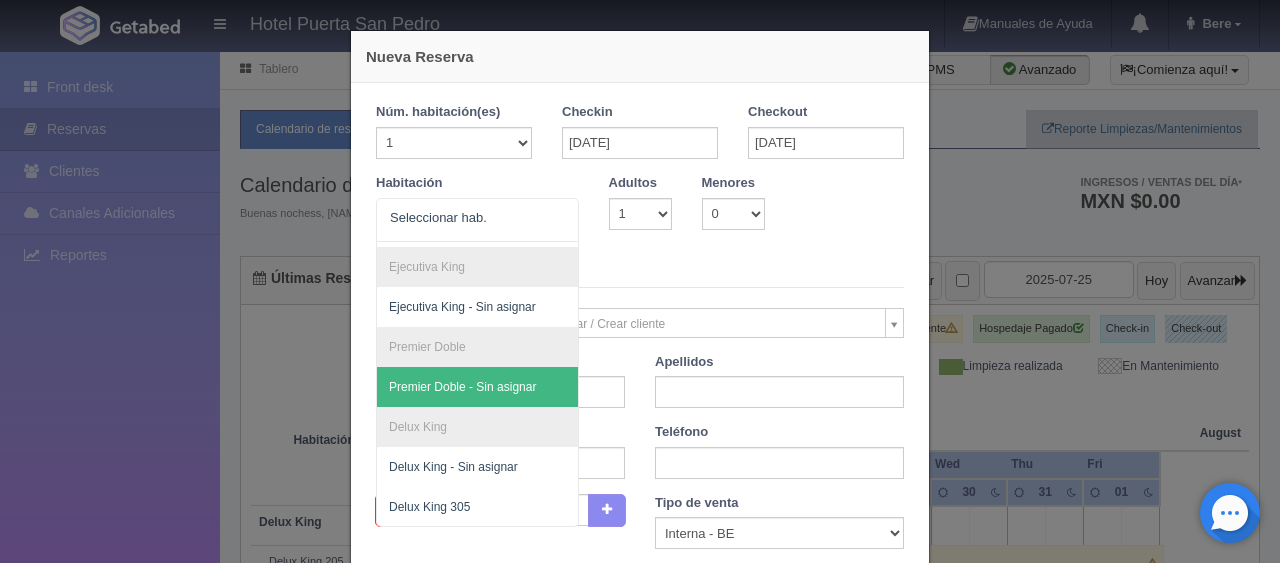click on "Nueva Reserva   1   Núm. habitación(es)   1   2   3   4   5   6   7   8   9   10   11   12   13   14   15   16   17   18   19   20   Checkin   [DATE]   Checkout   [DATE]     Habitación                        SUITE SUITE - Sin asignar     Habitación Personas con Movilidad Reducida Habitación Personas con Movilidad Reducida - Sin asignar   104     Ejecutiva Doble Ejecutiva Doble - Sin asignar     Ejecutiva King Ejecutiva King - Sin asignar     Premier Doble Premier Doble - Sin asignar     Delux King Delux King - Sin asignar   Delux King 305     No elements found. Consider changing the search query.   List is empty.       Adultos   1   2   3   4   5   6   7   8   9   10   Menores   0   1   2   3   4   5   6   7   8   9   10   Edad menores   0   1   2   3   4   5   6   7   8   9   10   11   12   13   14   15   16   17   18        Verficando disponibilidad
No hay disponibilidad en esta habitación
Datos del Cliente   Cliente" at bounding box center [640, 281] 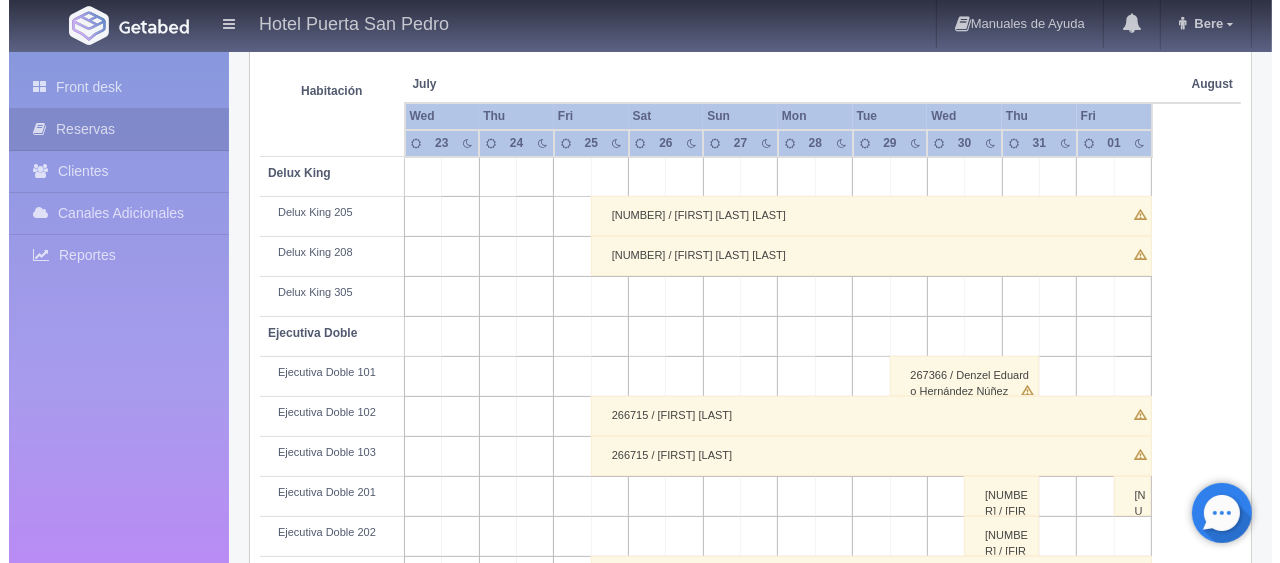 scroll, scrollTop: 0, scrollLeft: 0, axis: both 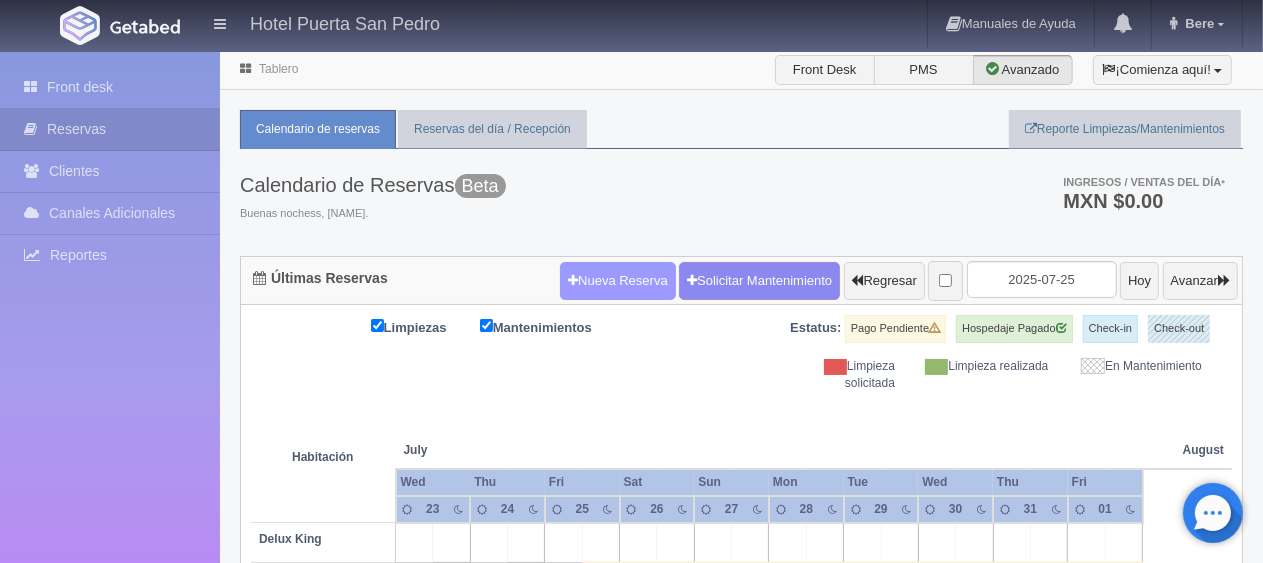 click on "Nueva Reserva" at bounding box center [618, 281] 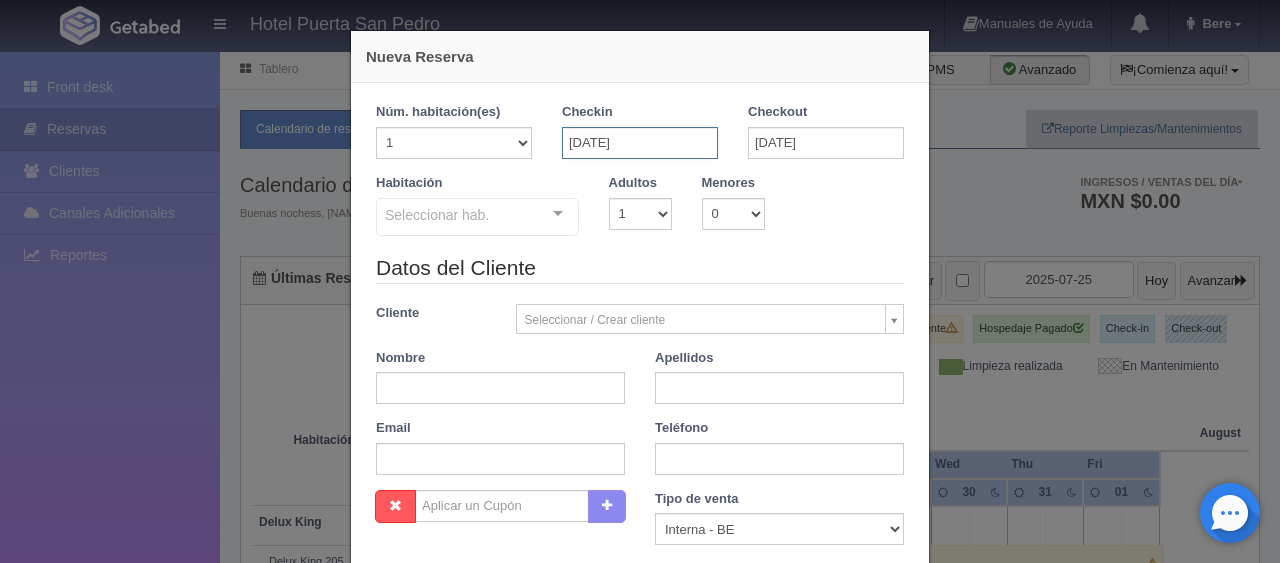 click on "[DATE]" at bounding box center (640, 143) 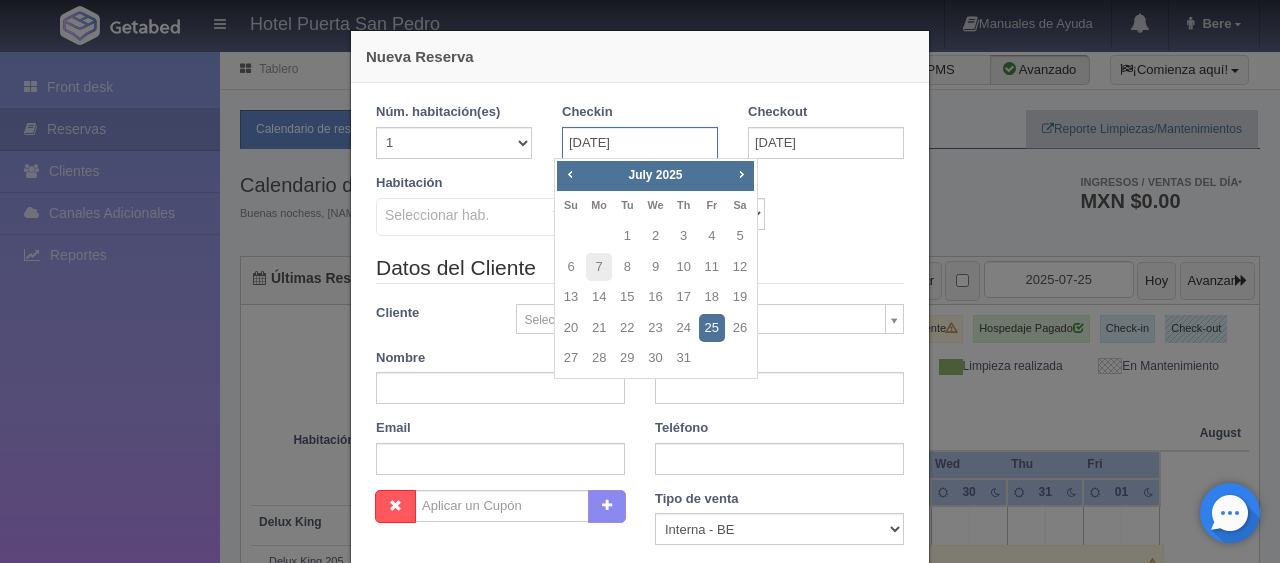 click on "[DATE]" at bounding box center (640, 143) 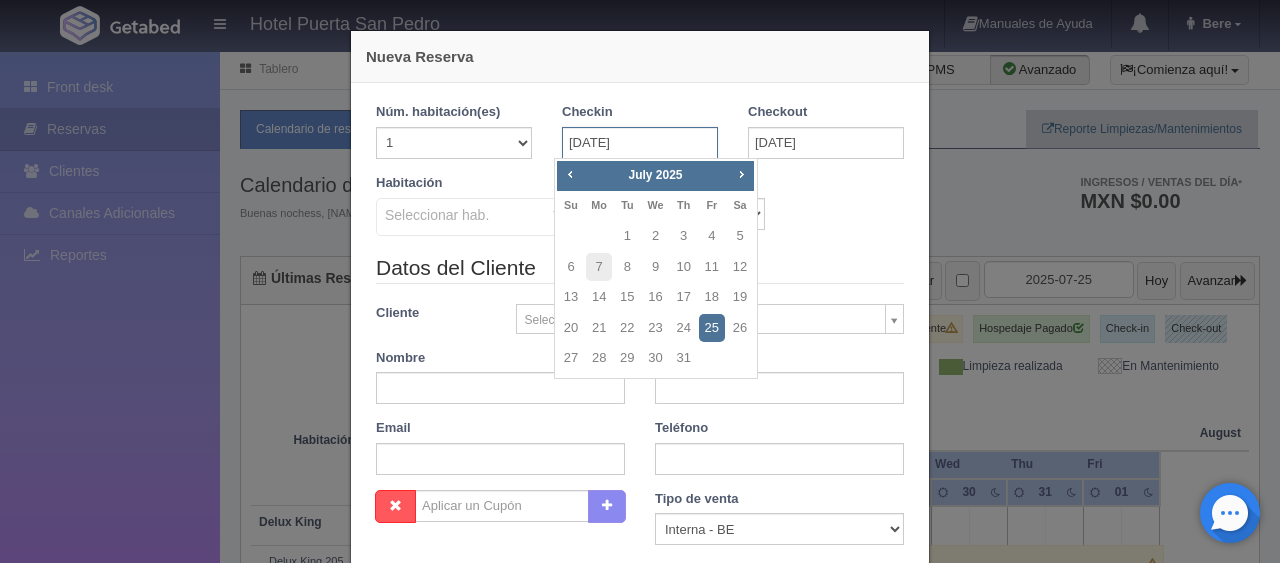 click on "[DATE]" at bounding box center (640, 143) 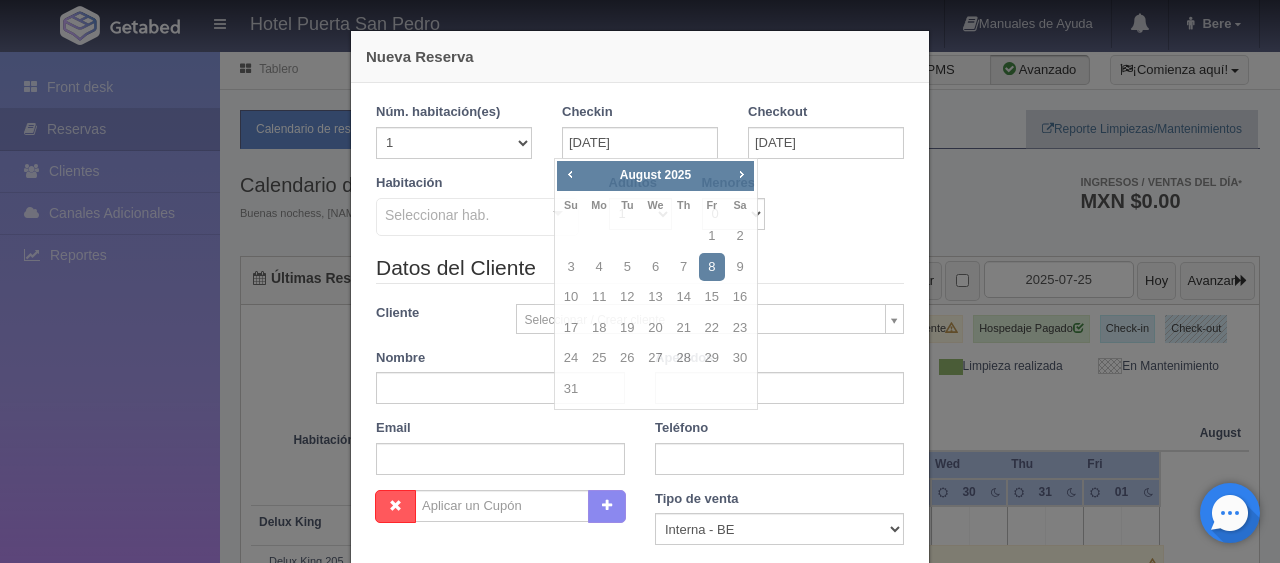 click on "Datos del Cliente" at bounding box center (640, 268) 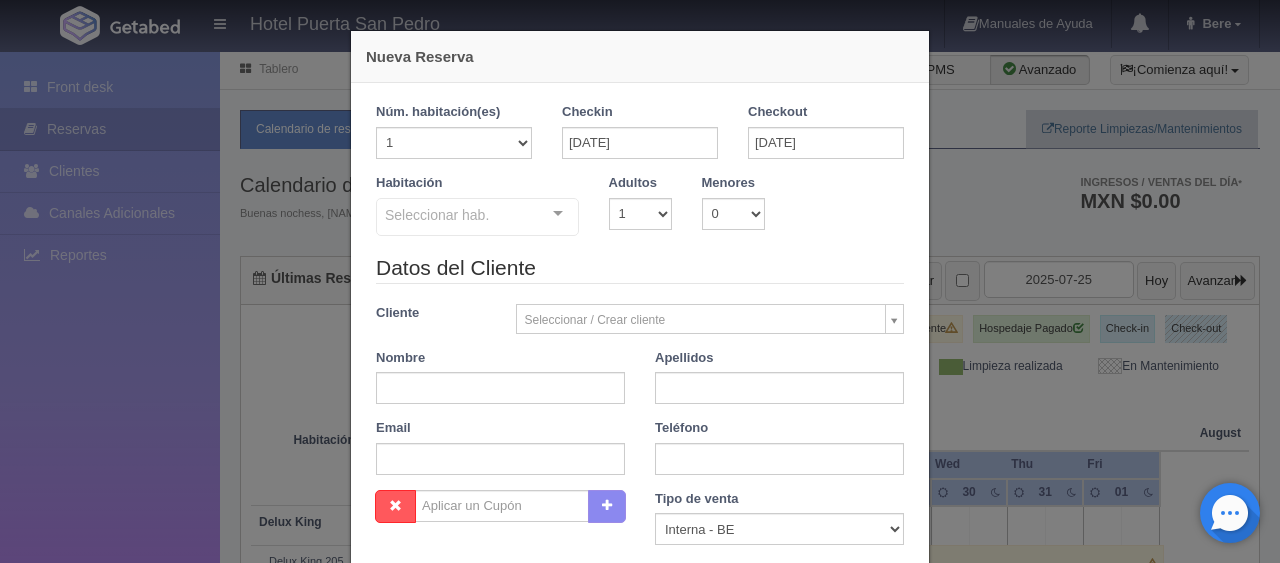 click on "Datos del Cliente" at bounding box center [640, 268] 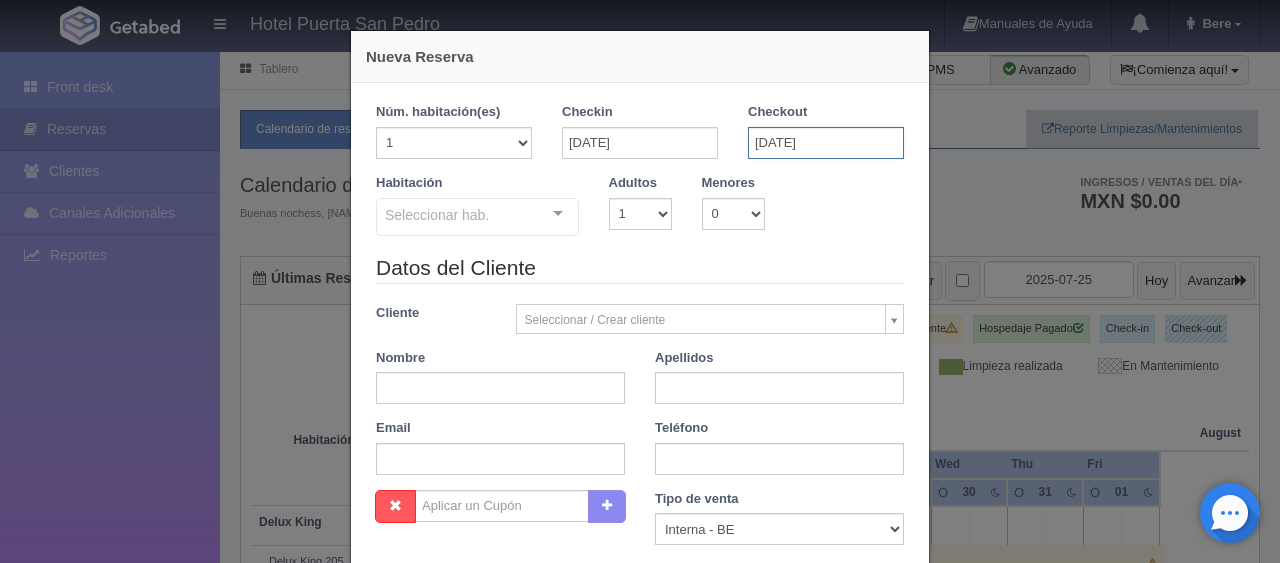 click on "[DATE]" at bounding box center (826, 143) 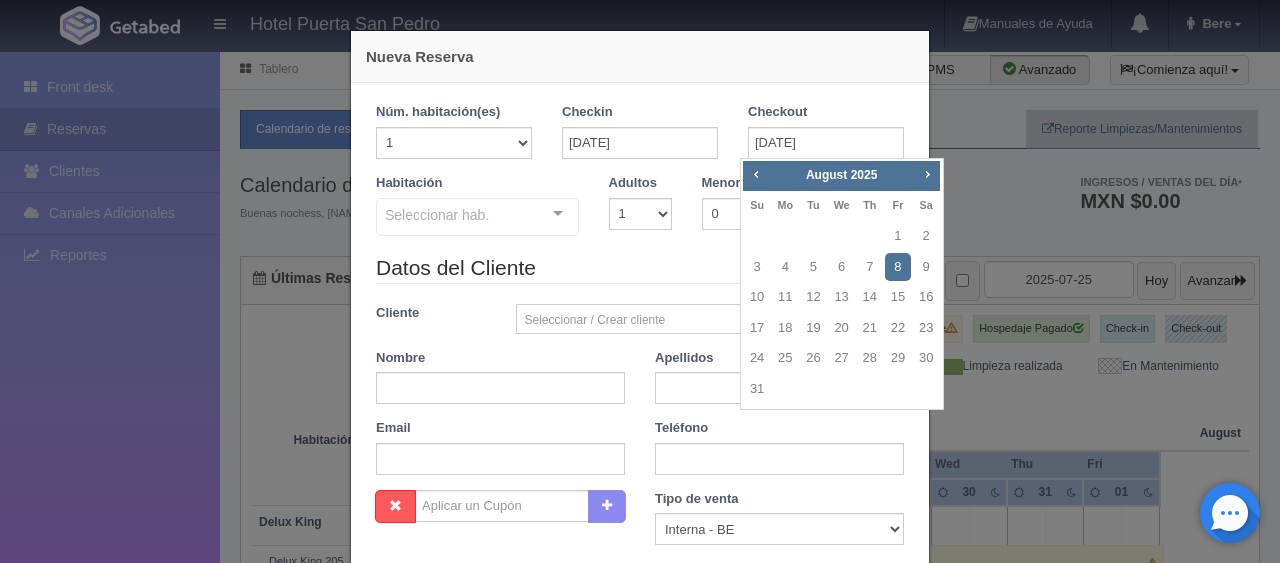click on "Datos del Cliente" at bounding box center (640, 268) 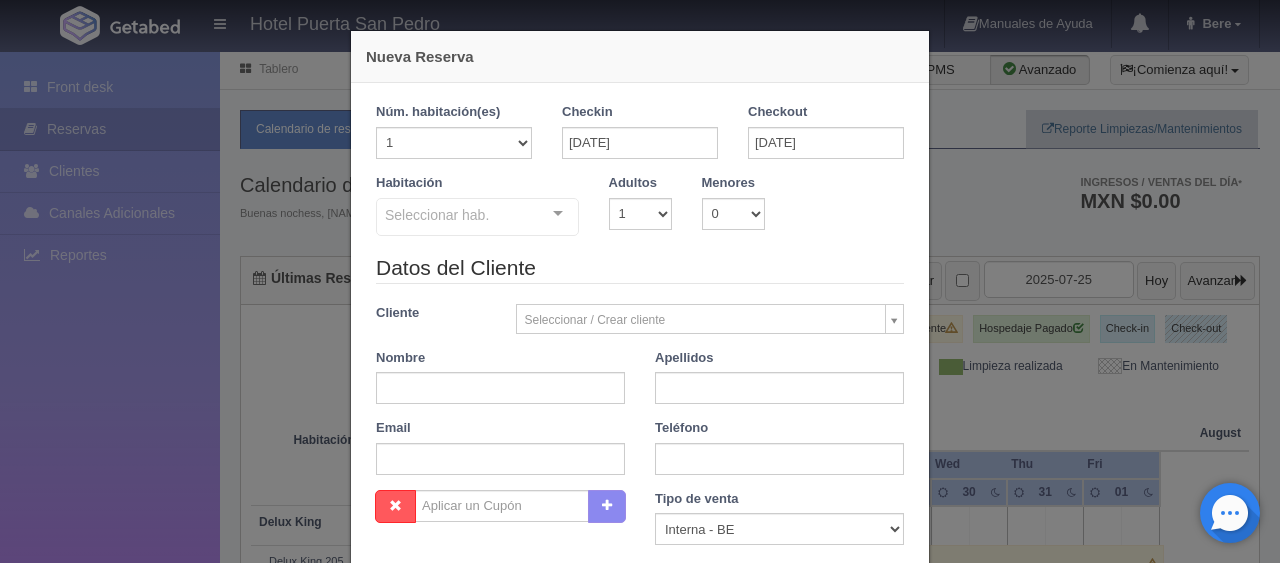 click on "Seleccionar hab.
SUITE SUITE - Sin asignar     Habitación Personas con Movilidad Reducida Habitación Personas con Movilidad Reducida - Sin asignar   104     Ejecutiva Doble Ejecutiva Doble - Sin asignar     Ejecutiva King Ejecutiva King - Sin asignar     Premier Doble Premier Doble - Sin asignar     Delux King Delux King - Sin asignar   Delux King 305     No elements found. Consider changing the search query.   List is empty." at bounding box center [477, 218] 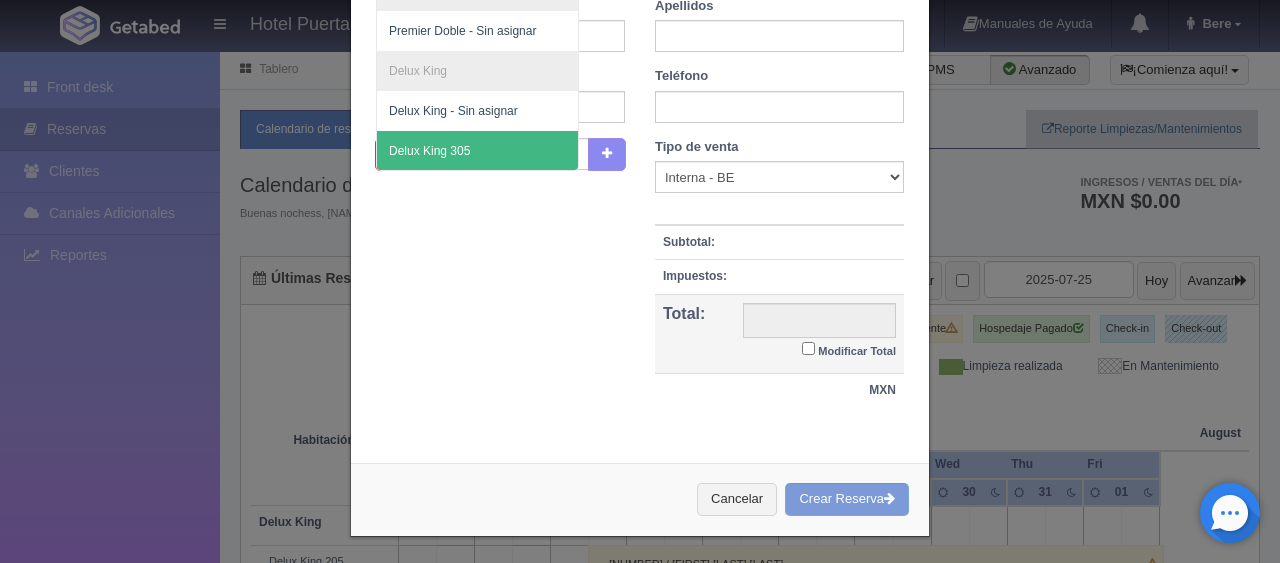 scroll, scrollTop: 0, scrollLeft: 0, axis: both 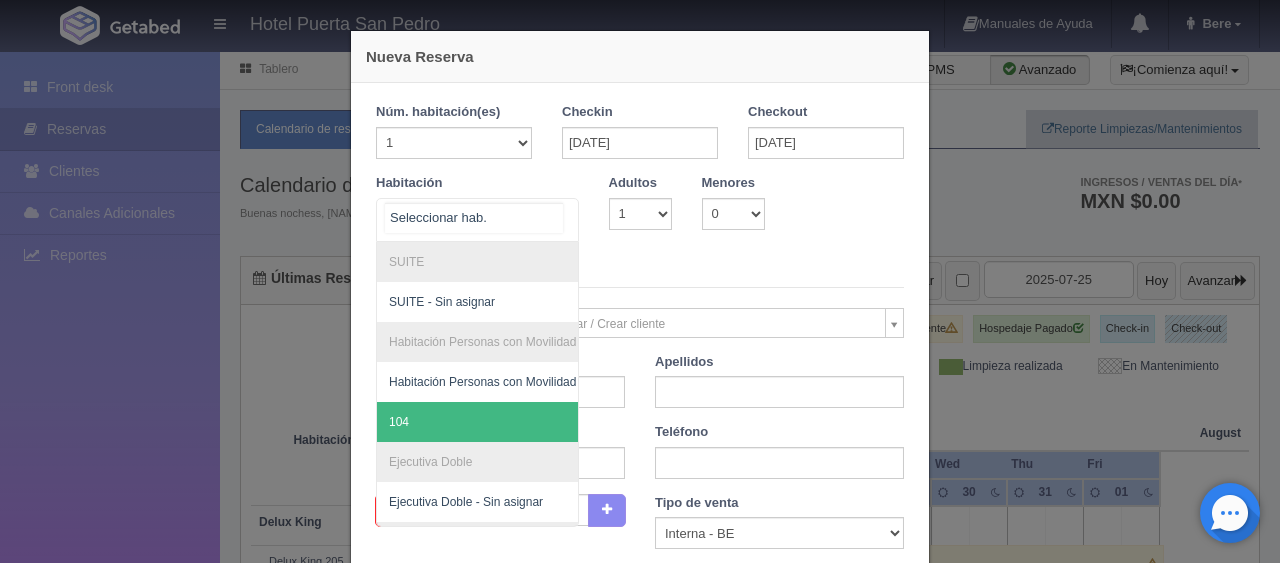click on "104" at bounding box center (545, 422) 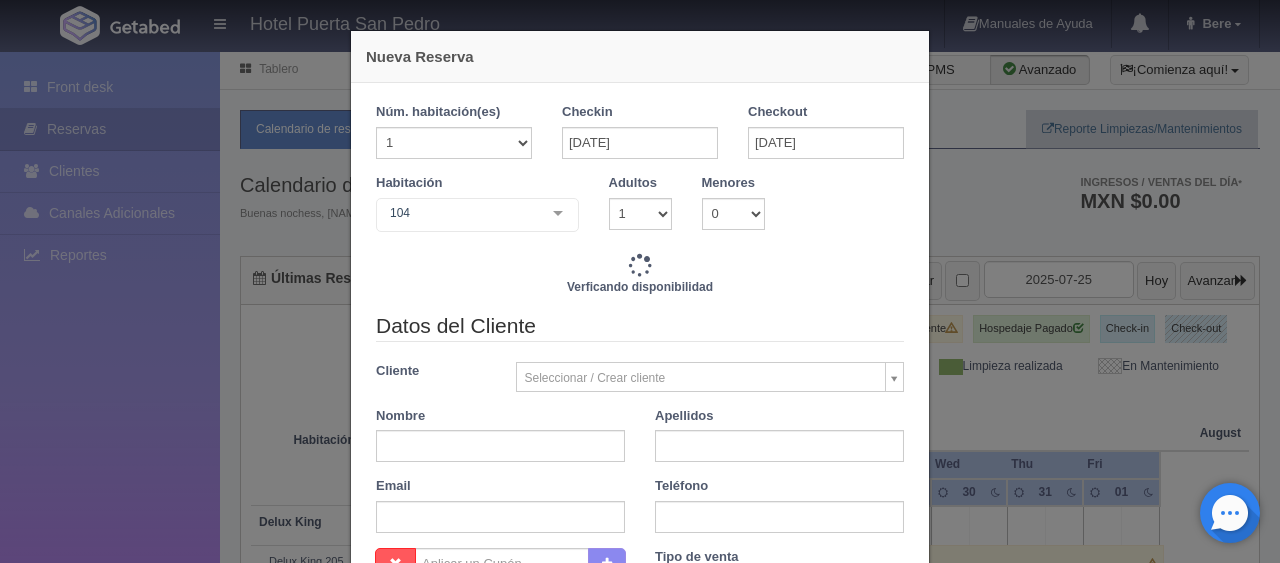 click on "Verficando disponibilidad" at bounding box center [640, 282] 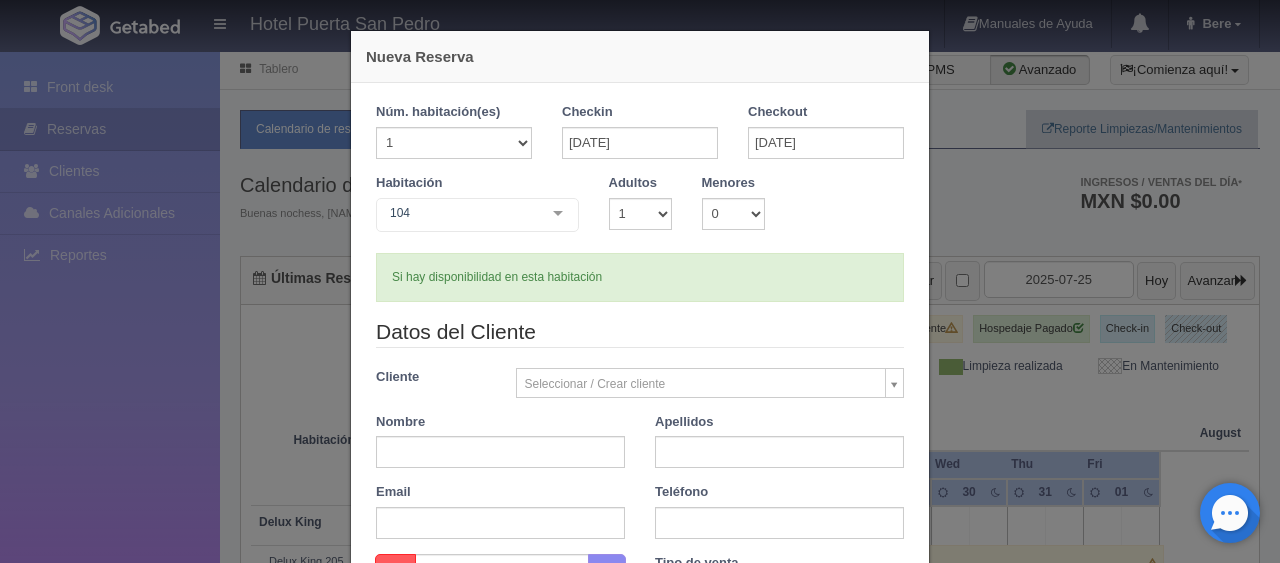 click on "Si hay disponibilidad en esta habitación" at bounding box center (640, 277) 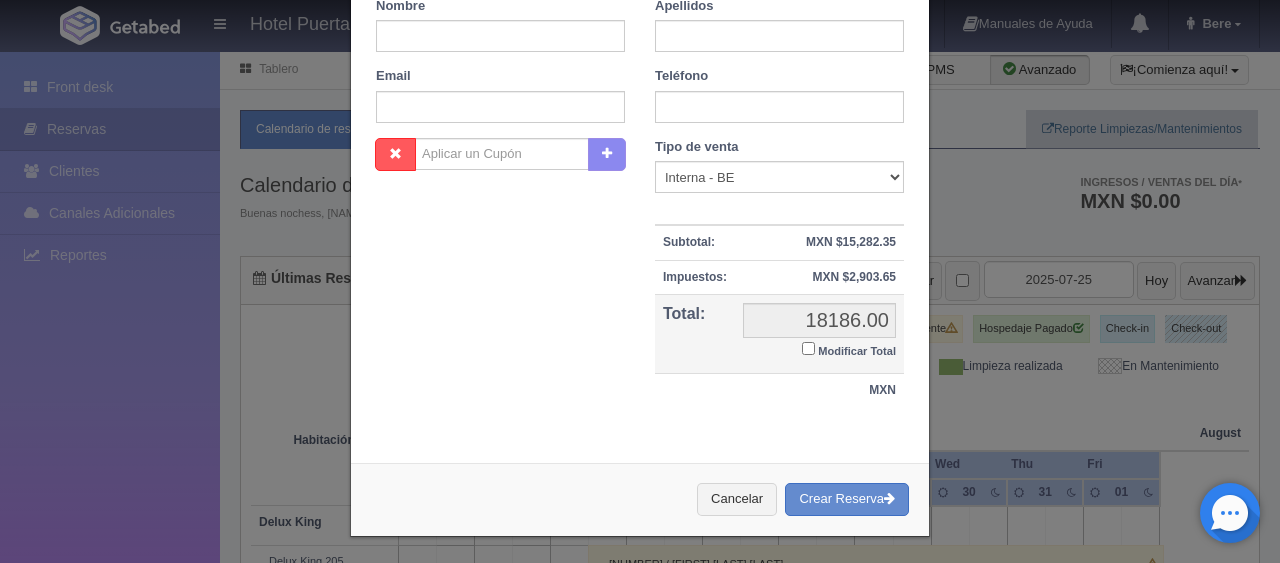 scroll, scrollTop: 0, scrollLeft: 0, axis: both 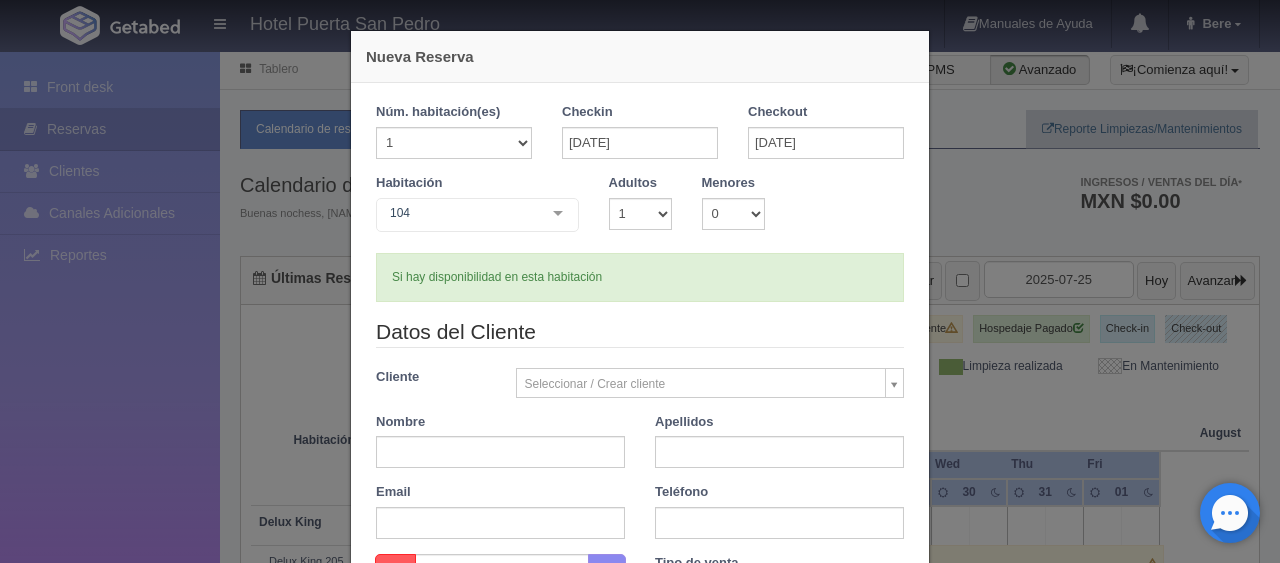 click on "Si hay disponibilidad en esta habitación" at bounding box center [640, 277] 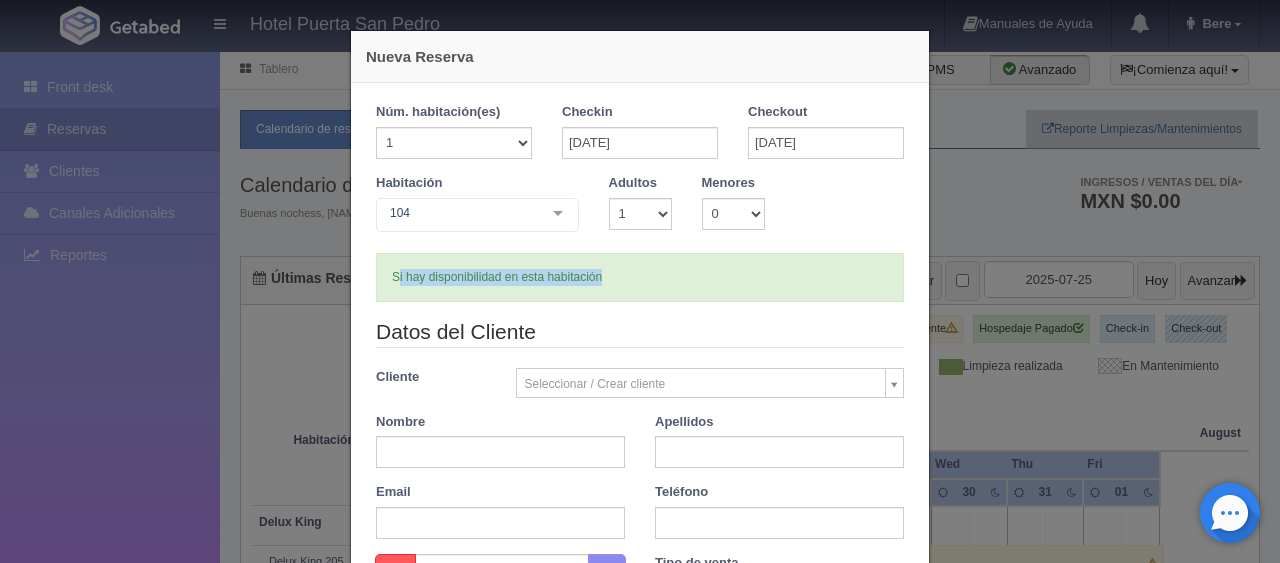 drag, startPoint x: 701, startPoint y: 265, endPoint x: 392, endPoint y: 288, distance: 309.8548 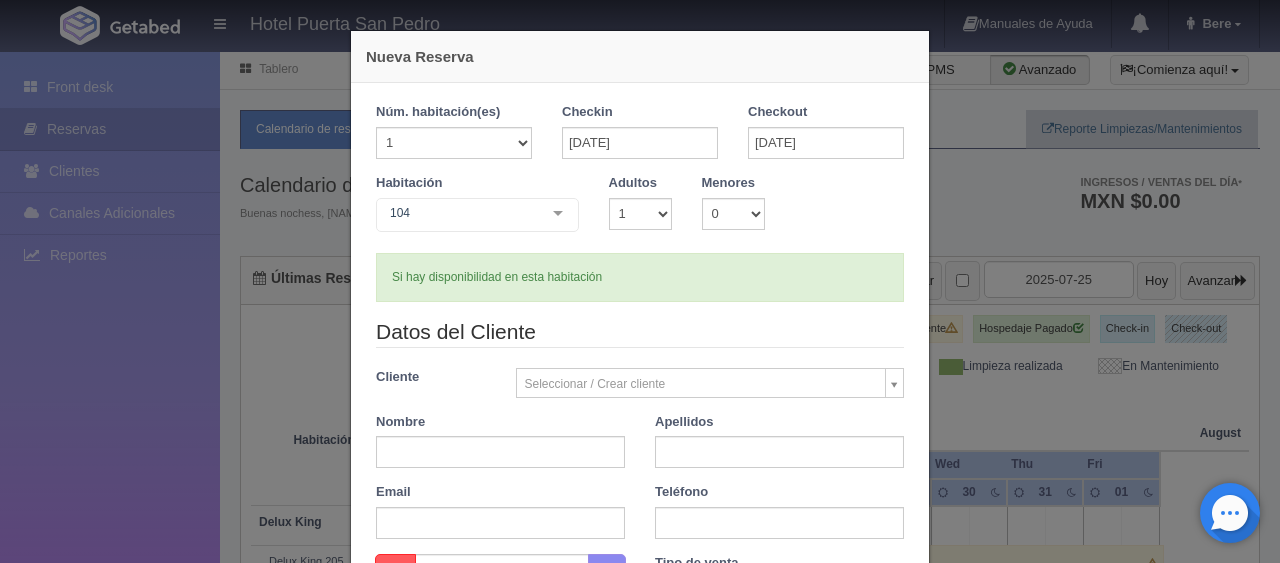 click on "Si hay disponibilidad en esta habitación" at bounding box center (640, 277) 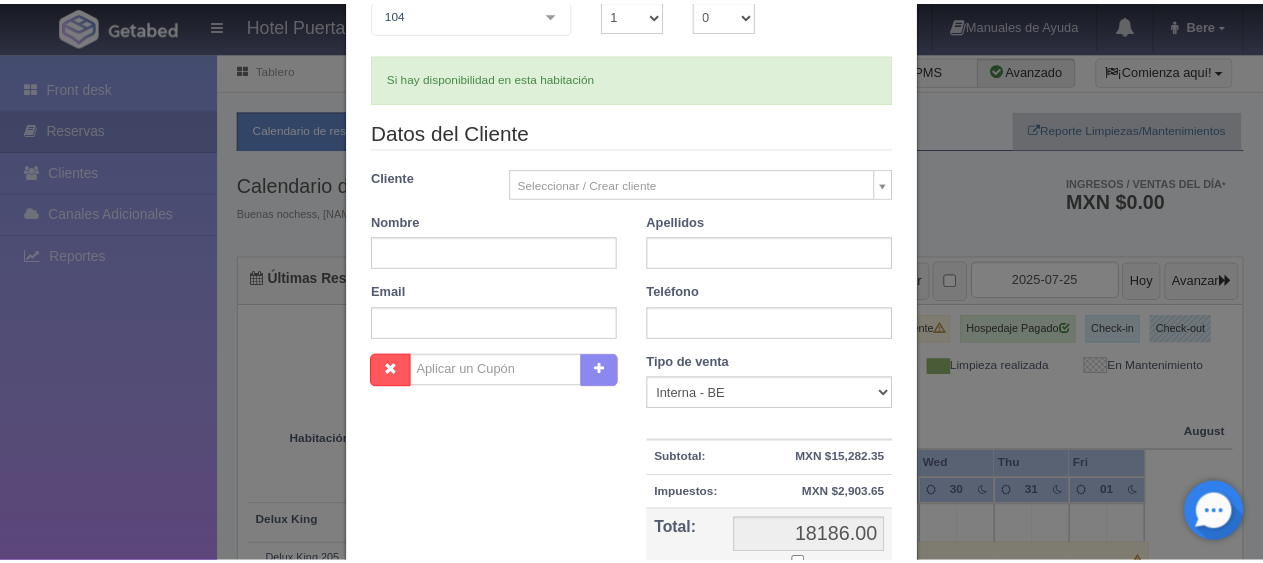 scroll, scrollTop: 0, scrollLeft: 0, axis: both 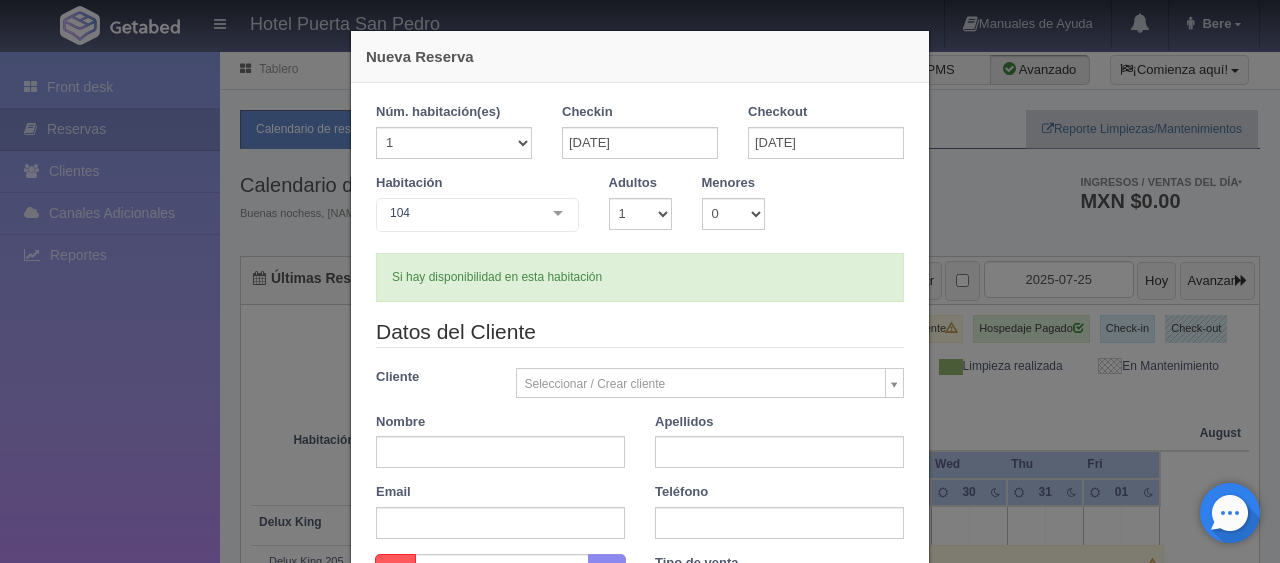 click on "Nueva Reserva   1   Núm. habitación(es)   1   2   3   4   5   6   7   8   9   10   11   12   13   14   15   16   17   18   19   20   Checkin   25-07-2025   Checkout   08-08-2025     Habitación              104           SUITE SUITE - Sin asignar     Habitación Personas con Movilidad Reducida Habitación Personas con Movilidad Reducida - Sin asignar   104     Ejecutiva Doble Ejecutiva Doble - Sin asignar     Ejecutiva King Ejecutiva King - Sin asignar     Premier Doble Premier Doble - Sin asignar     Delux King Delux King - Sin asignar   Delux King 305     No elements found. Consider changing the search query.   List is empty.       Adultos   1   2   3   4   5   6   7   8   9   10   Menores   0   1   2   3   4   5   6   7   8   9   10   Edad menores   0   1   2   3   4   5   6   7   8   9   10   11   12   13   14   15   16   17   18        Verficando disponibilidad   Si hay disponibilidad en esta habitación     Datos del Cliente   Cliente       Seleccionar / Crear cliente" at bounding box center [640, 281] 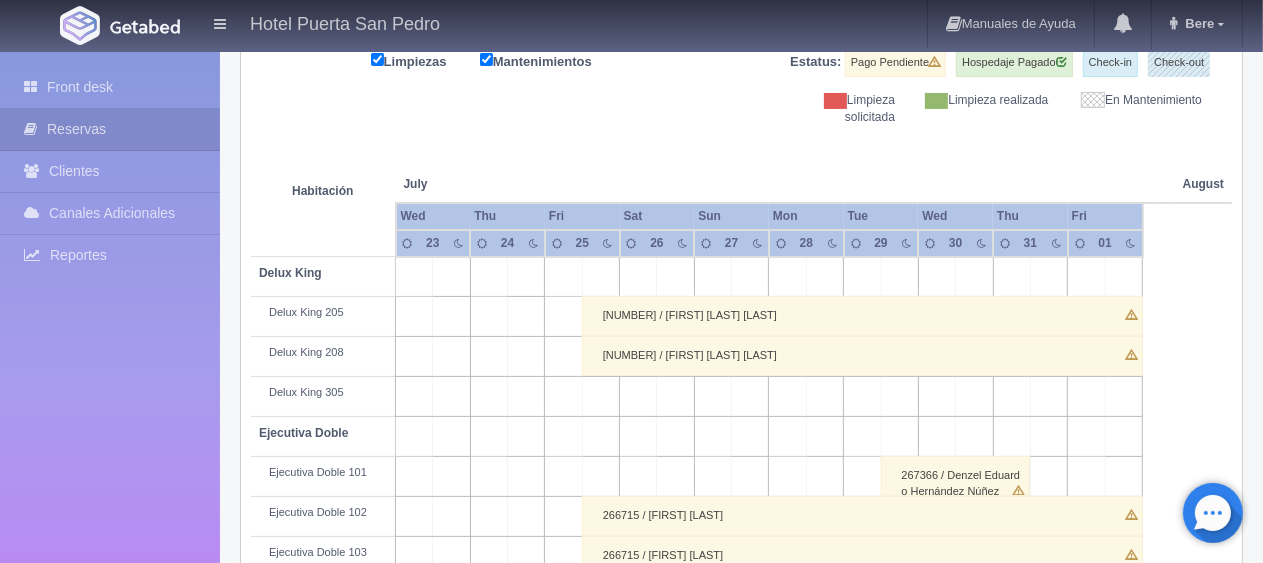 scroll, scrollTop: 66, scrollLeft: 0, axis: vertical 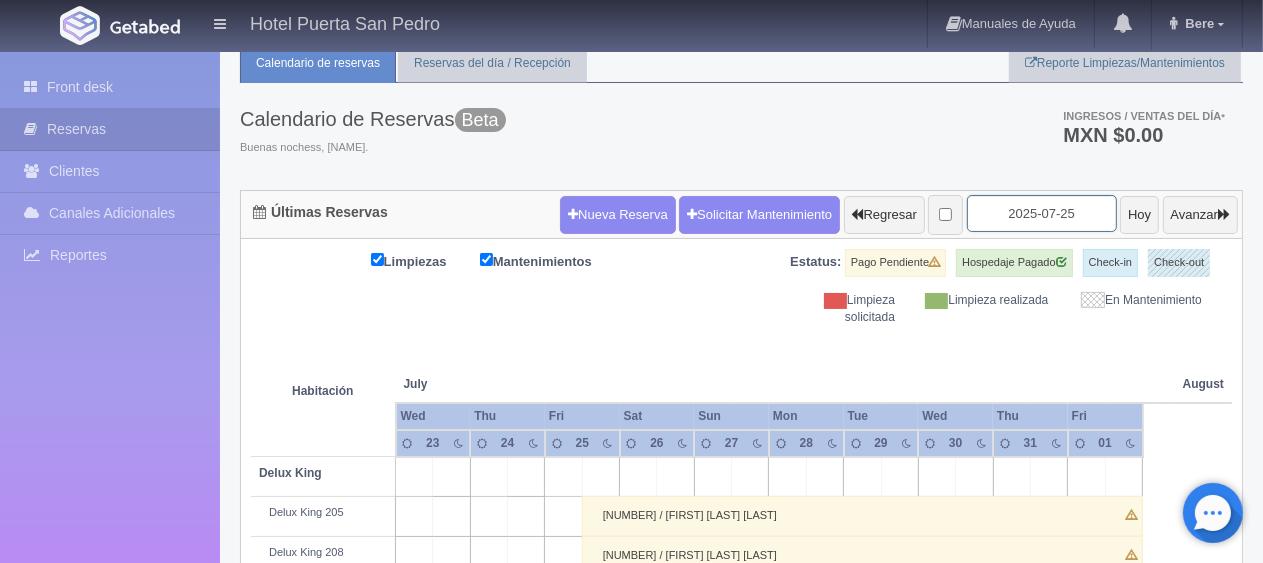 click on "2025-07-25" at bounding box center [1042, 213] 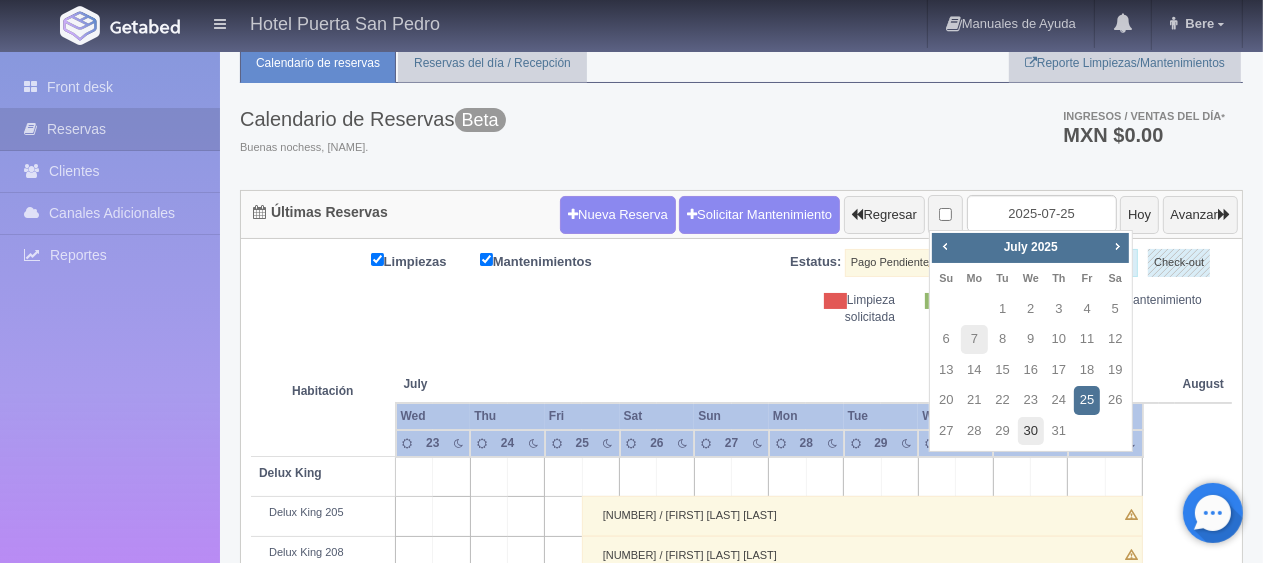 click on "30" at bounding box center (1031, 431) 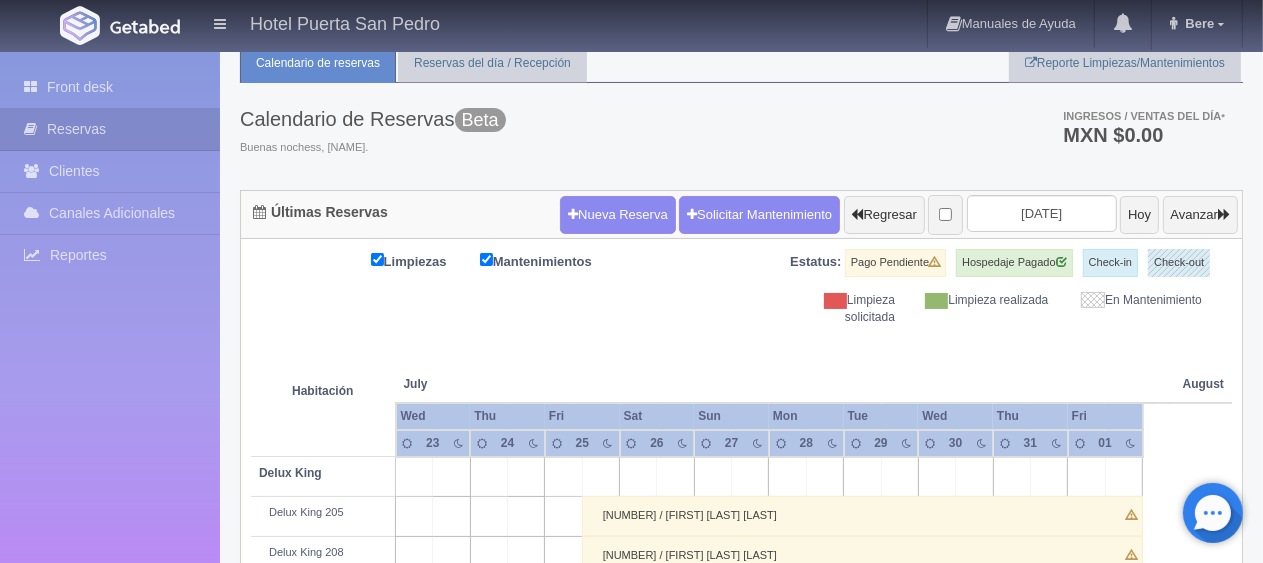 scroll, scrollTop: 366, scrollLeft: 0, axis: vertical 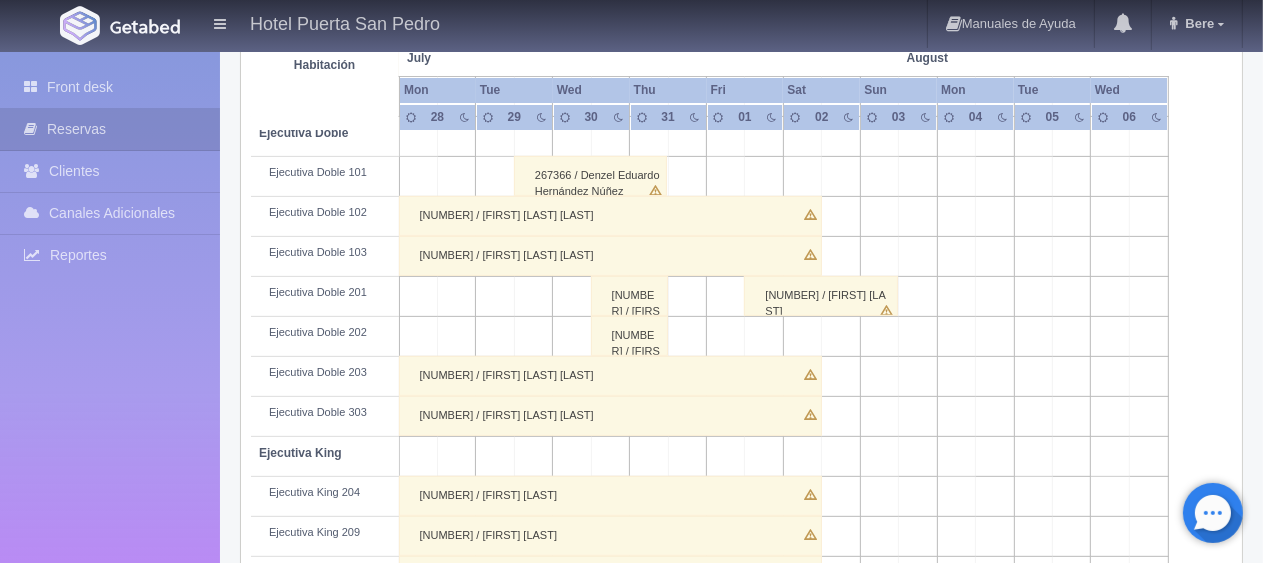 click on "Front desk
Reservas
Clientes
Canales Adicionales
Channex
Reportes
Reporte del día
Concentrado de ventas
Analíticas y revenue" at bounding box center (110, 333) 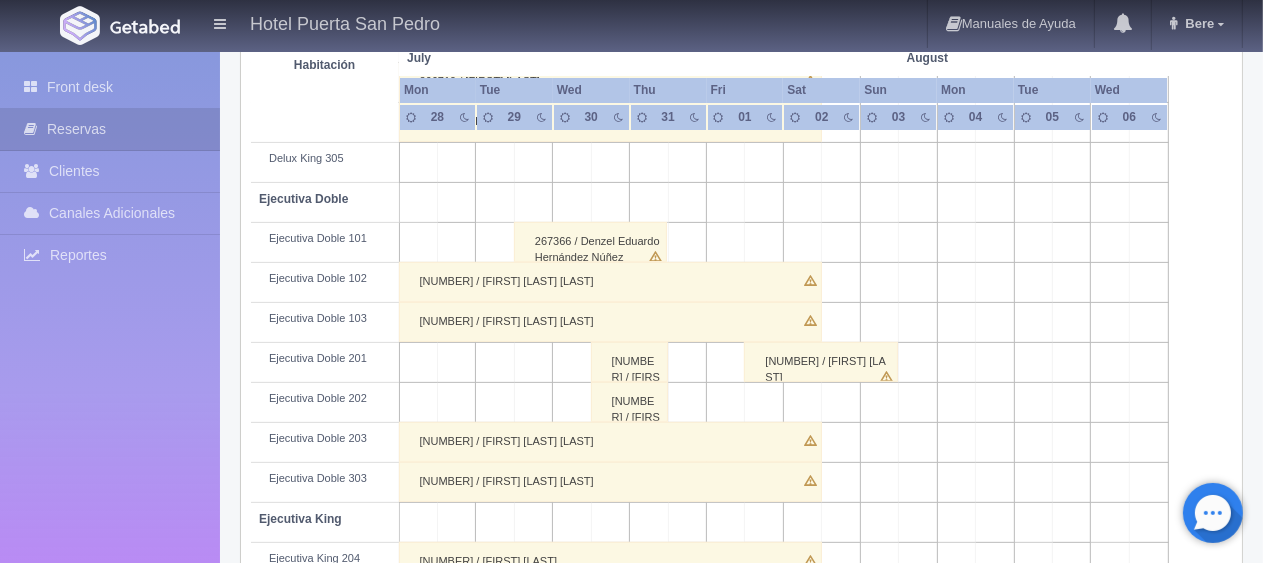 scroll, scrollTop: 900, scrollLeft: 0, axis: vertical 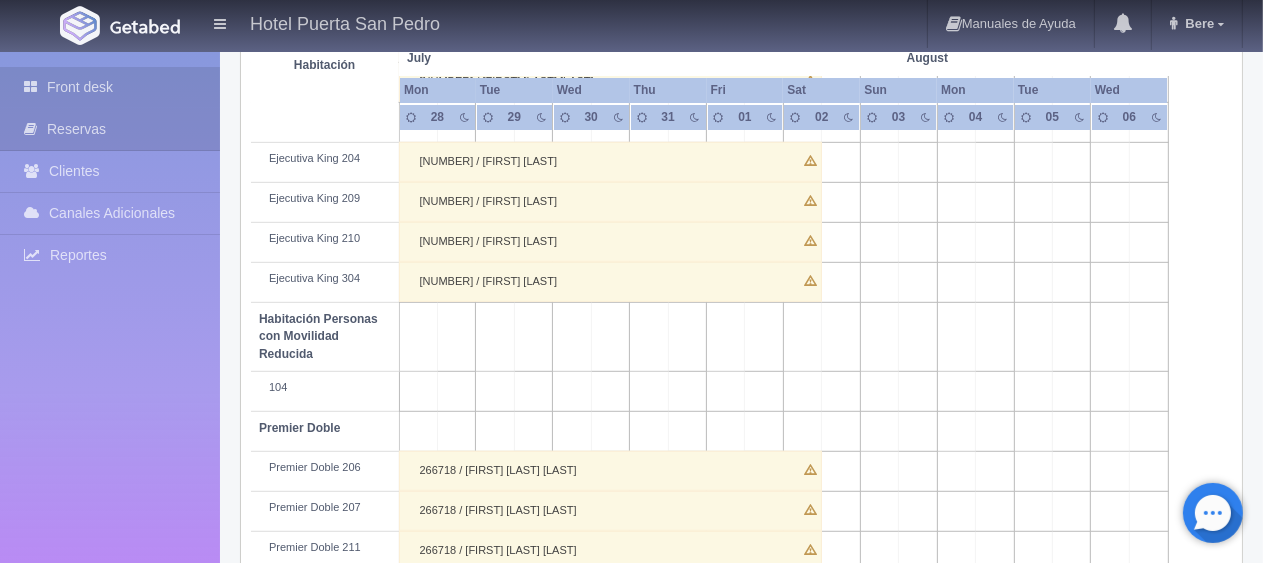 click on "Front desk" at bounding box center [110, 87] 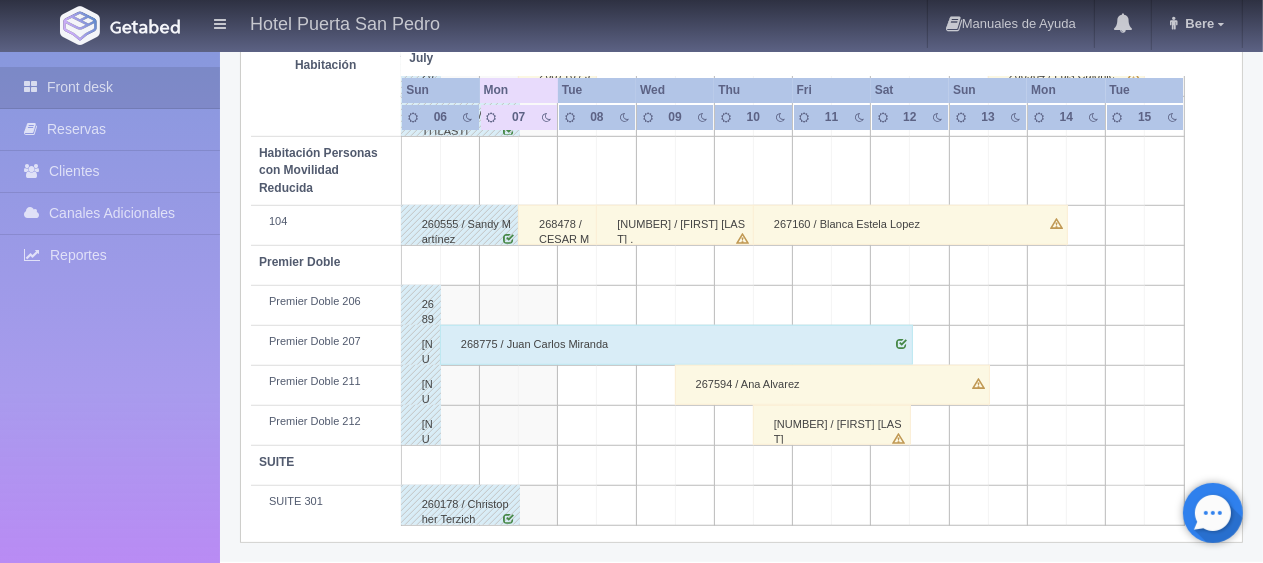 scroll, scrollTop: 866, scrollLeft: 0, axis: vertical 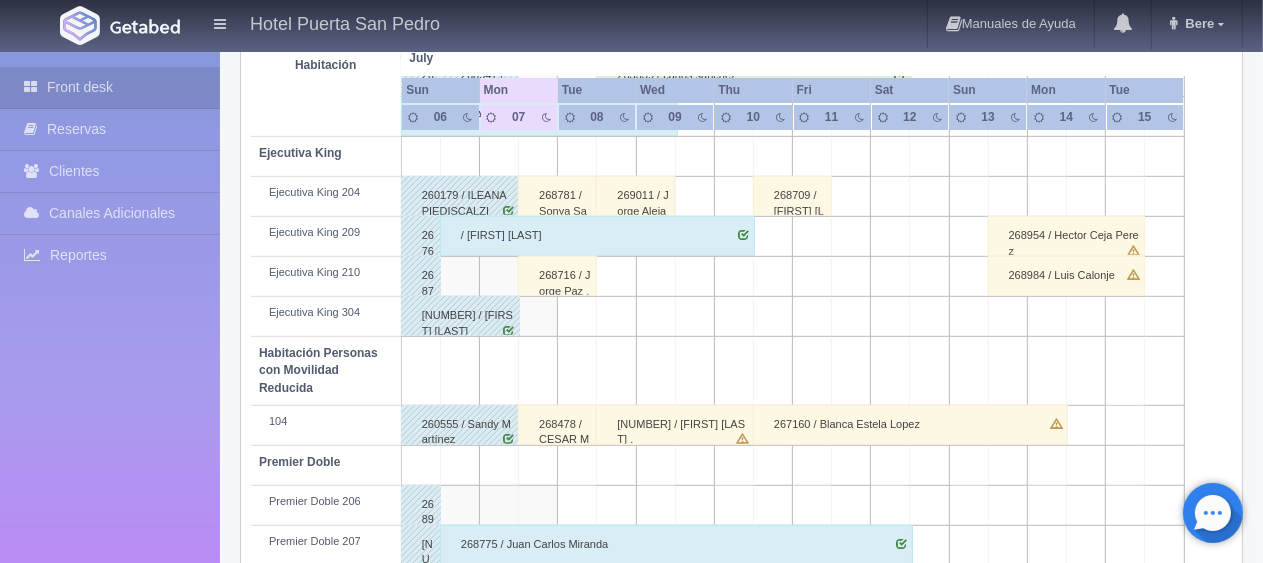 click on "268781 / Sonya Santos" at bounding box center [557, 196] 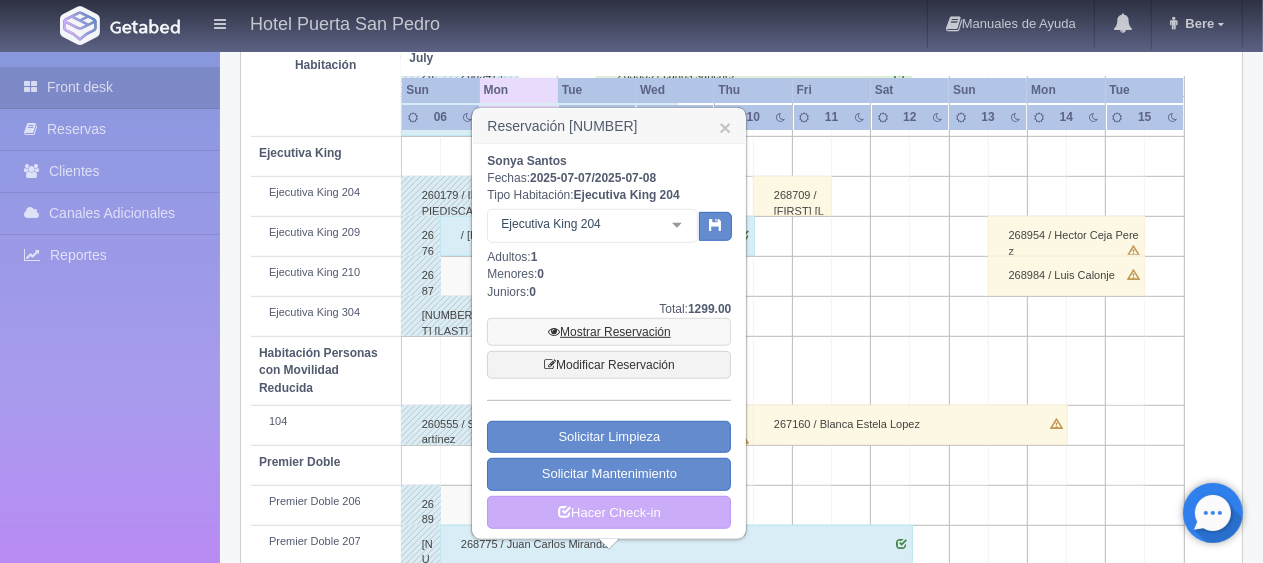 click on "Mostrar Reservación" at bounding box center [609, 332] 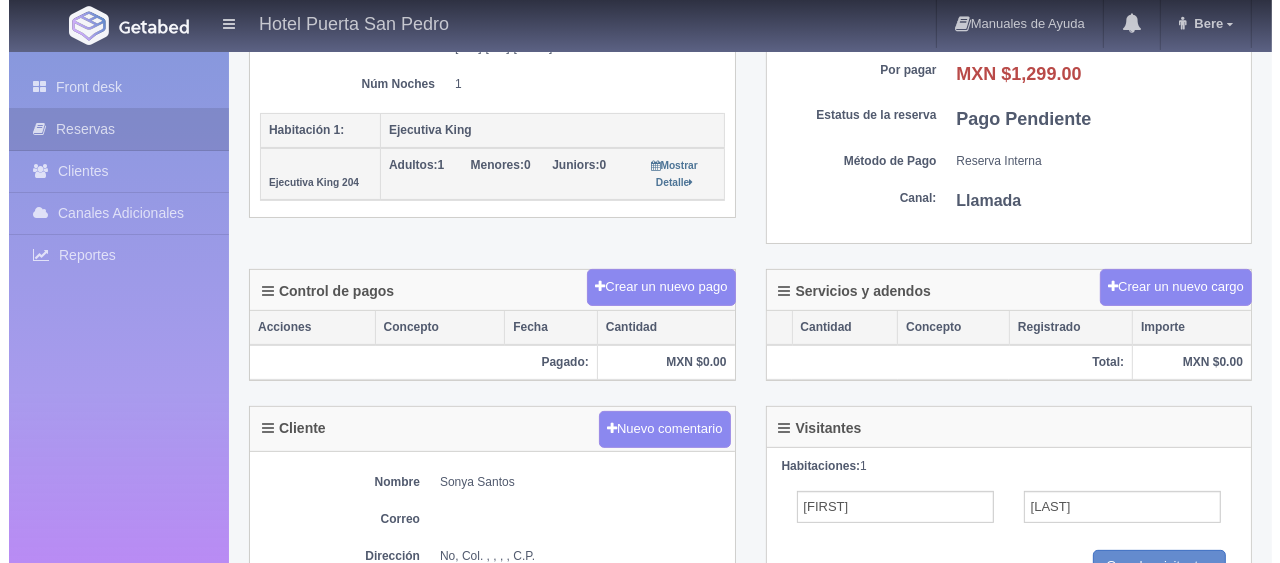 scroll, scrollTop: 400, scrollLeft: 0, axis: vertical 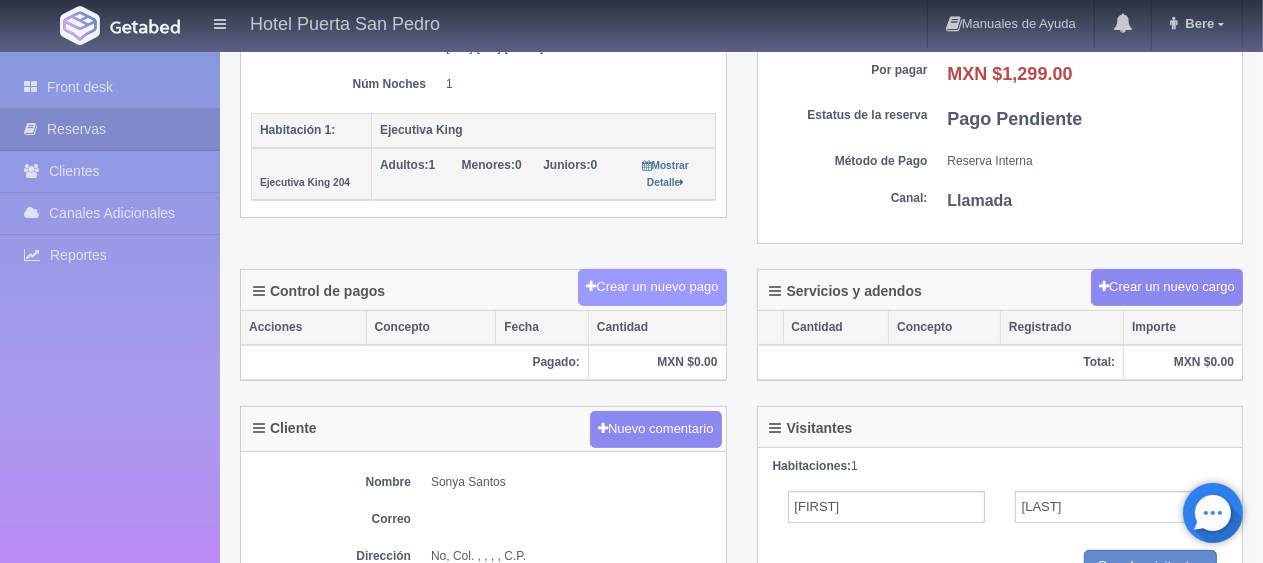 click on "Crear un nuevo pago" at bounding box center (652, 287) 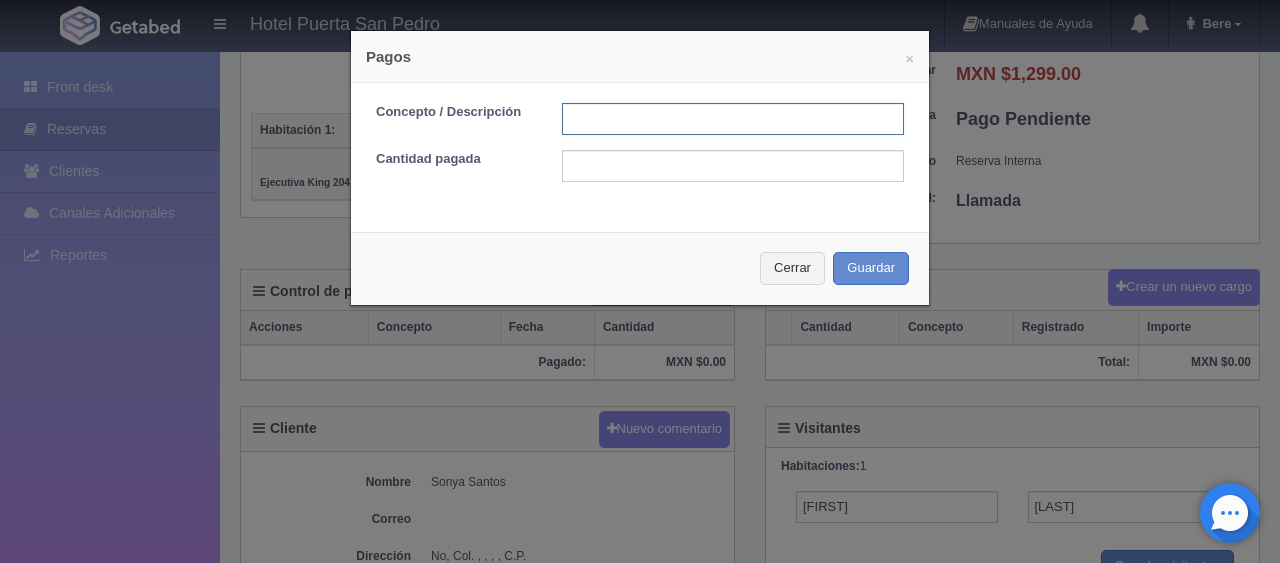 click at bounding box center [733, 119] 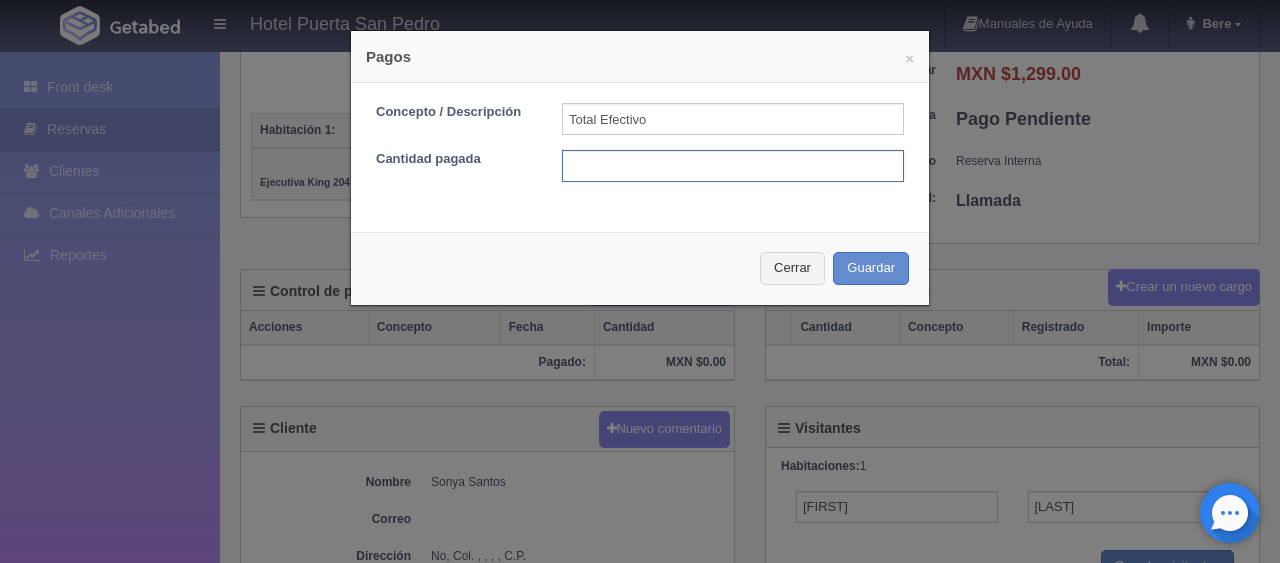 click at bounding box center [733, 166] 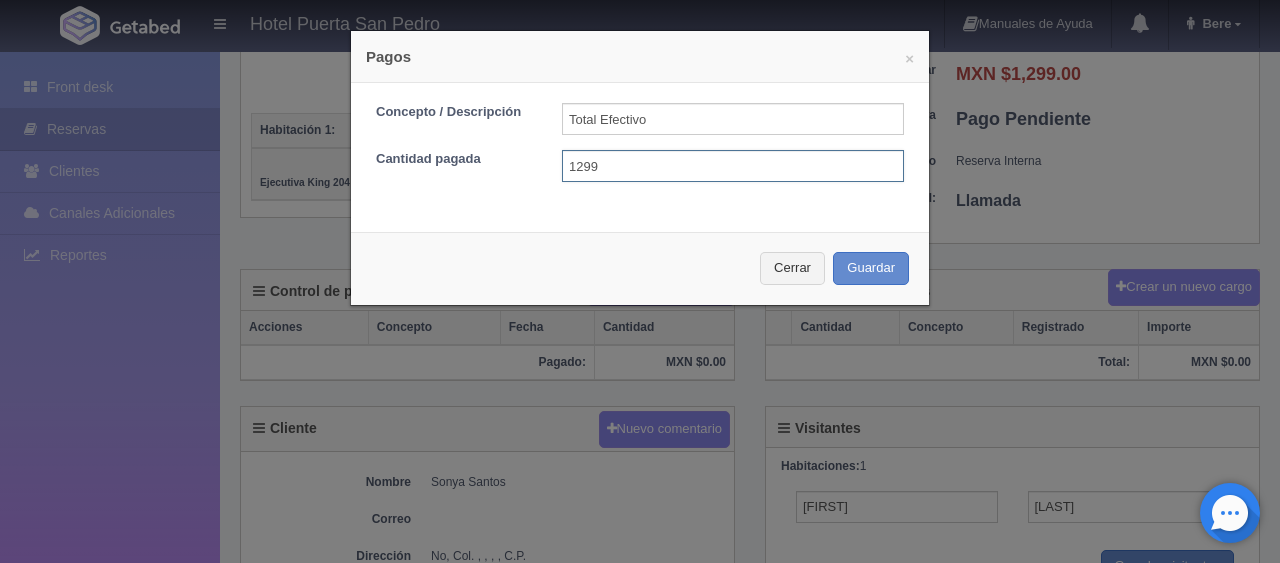 type on "1299" 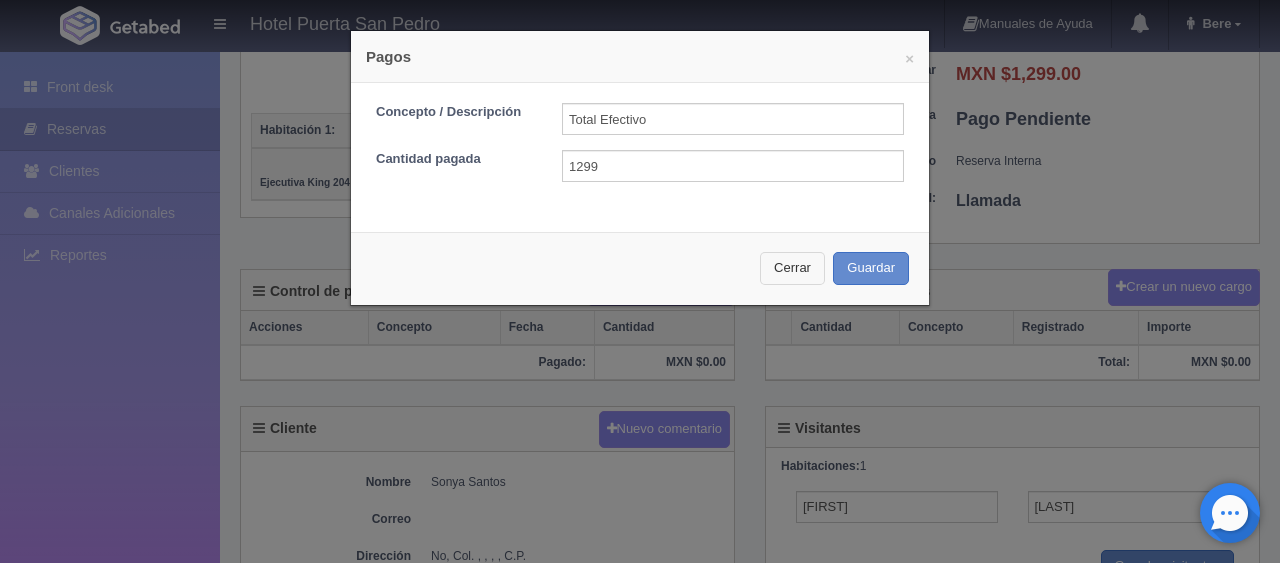 type 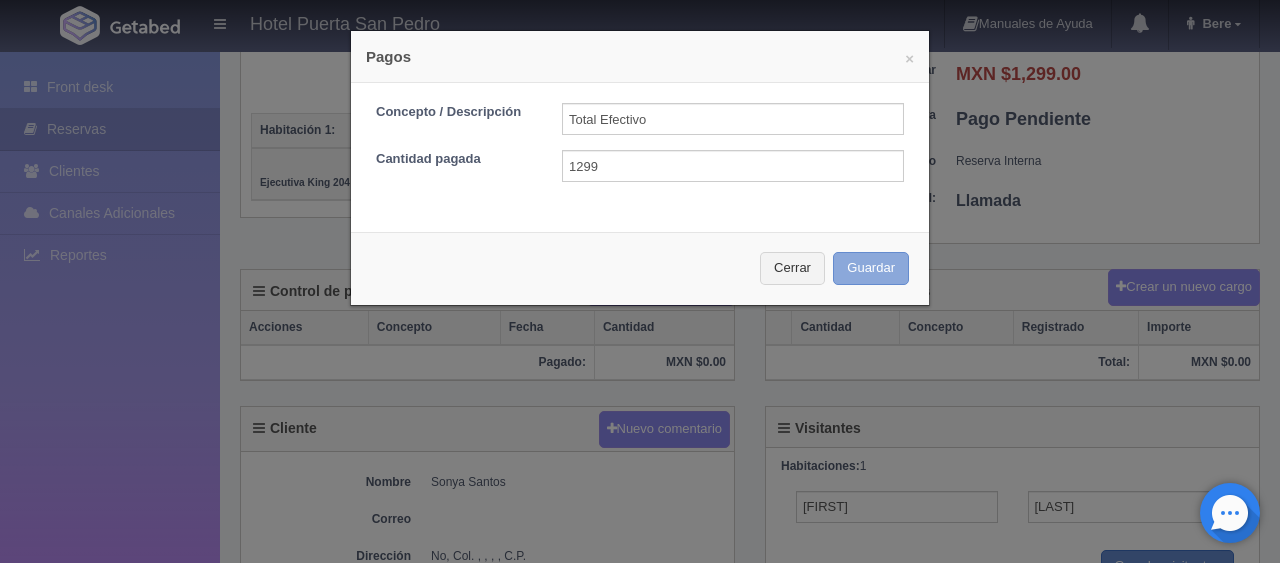 type 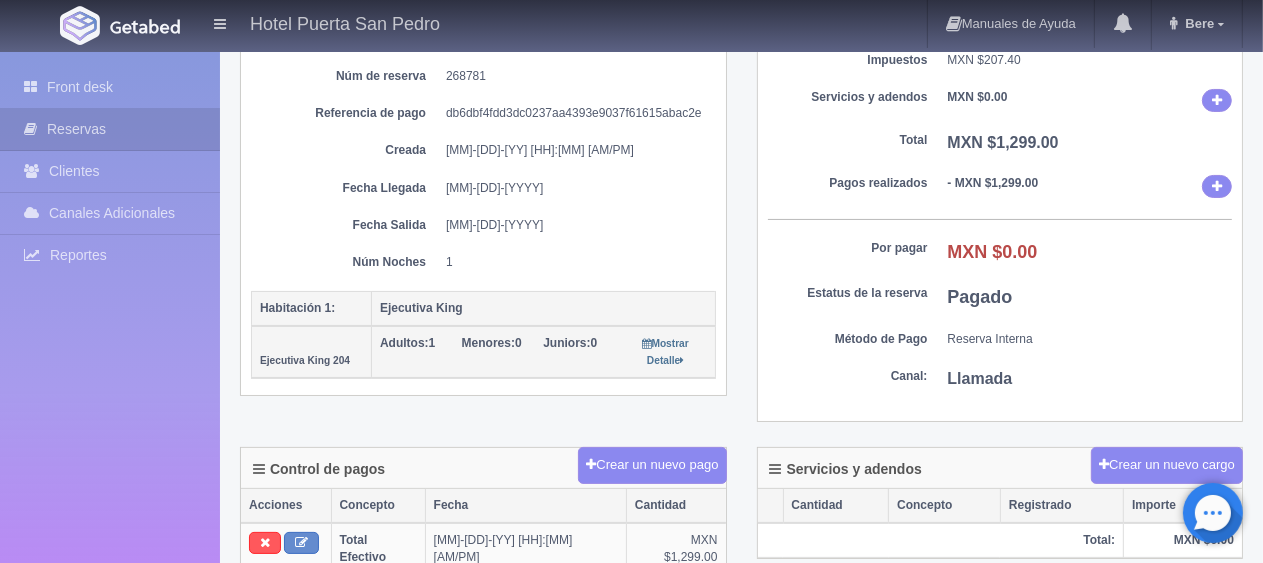 scroll, scrollTop: 0, scrollLeft: 0, axis: both 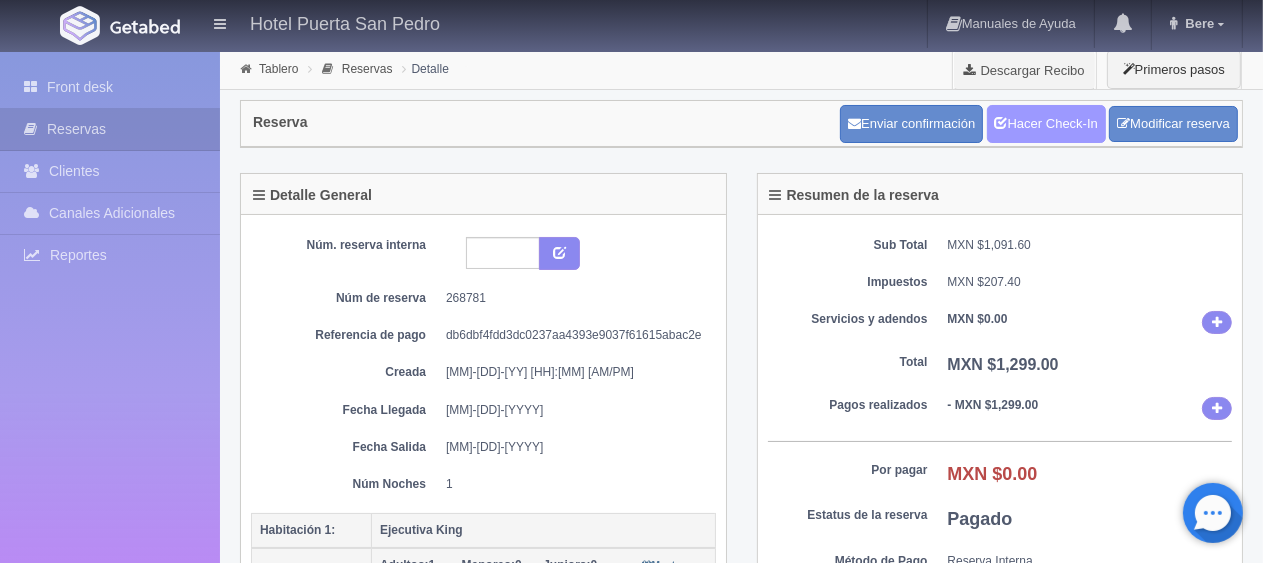 click on "Hacer Check-In" at bounding box center [1046, 124] 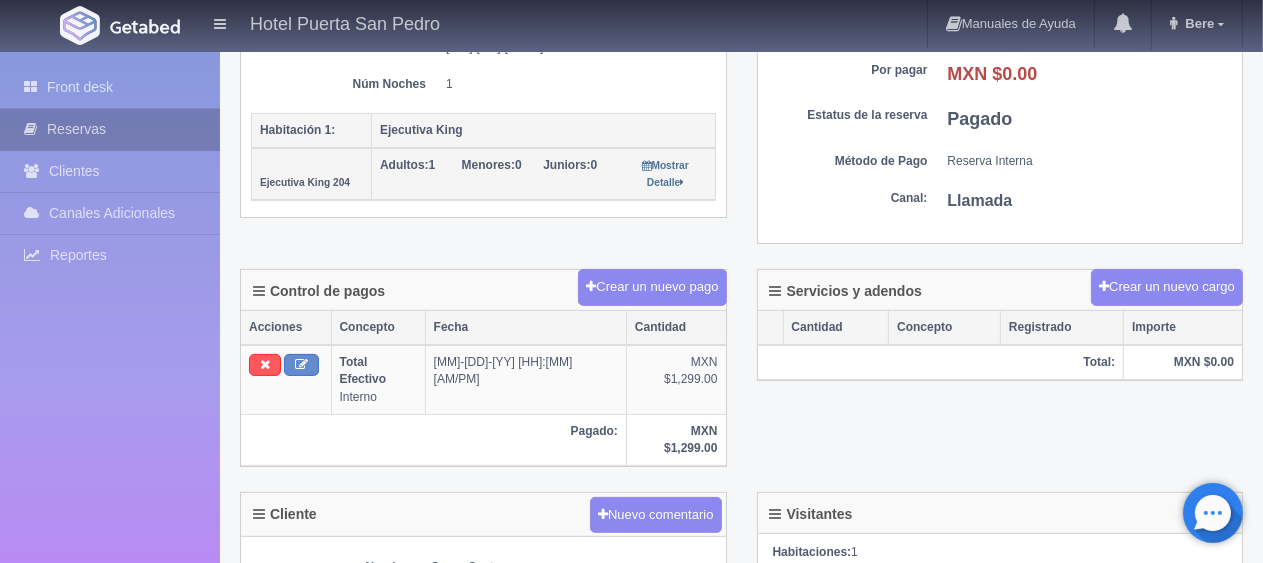 scroll, scrollTop: 400, scrollLeft: 0, axis: vertical 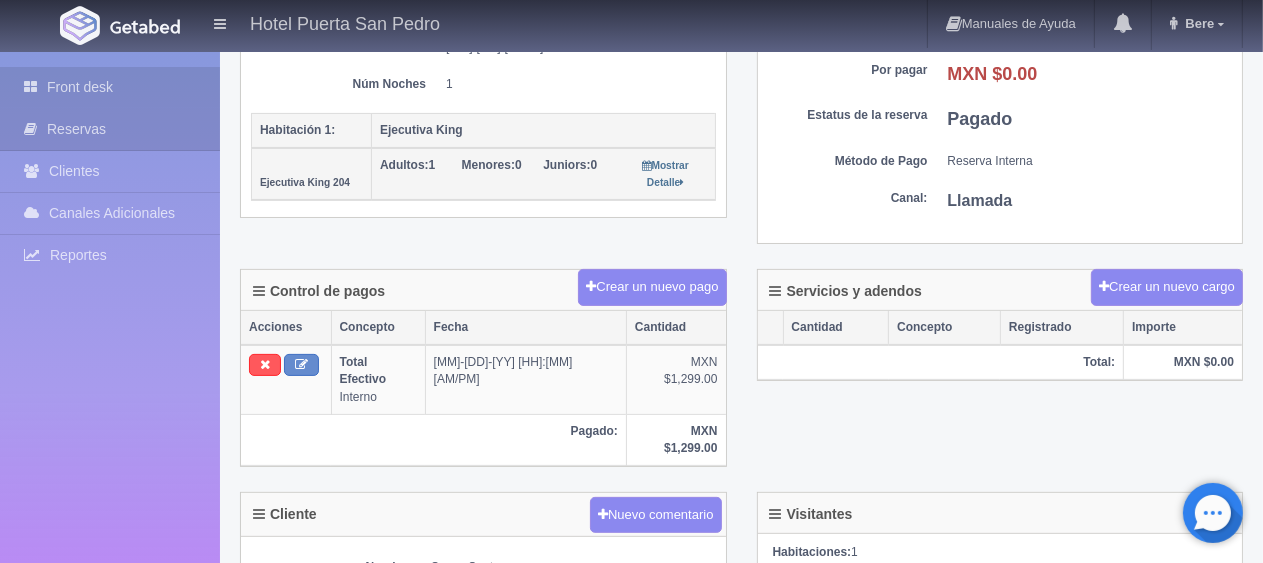 click on "Front desk" at bounding box center (110, 87) 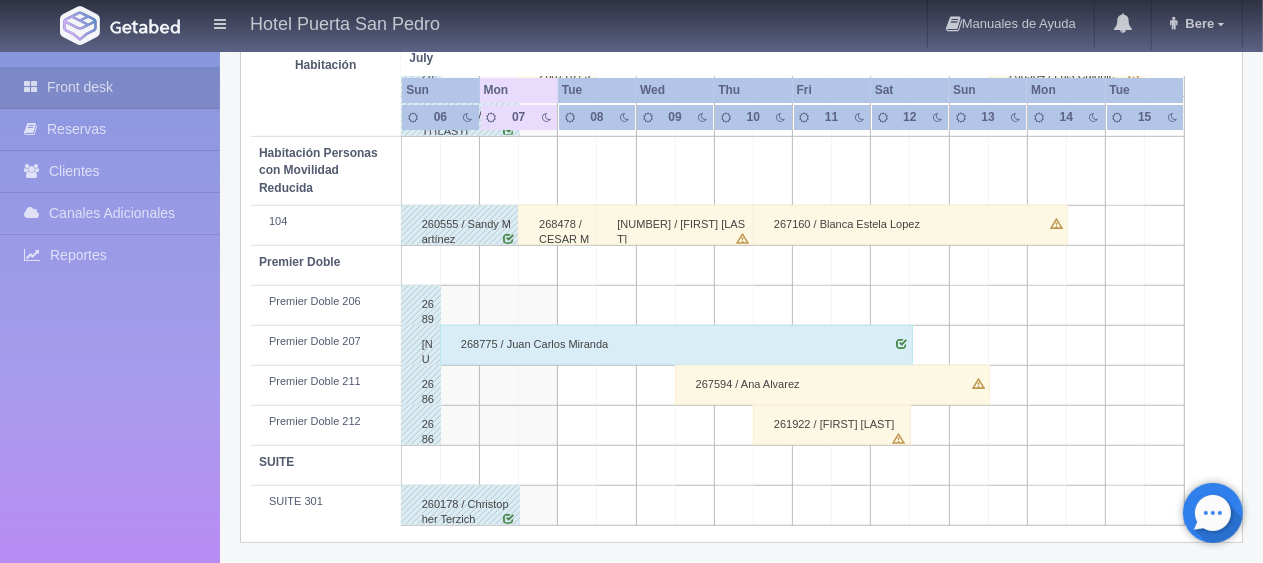 scroll, scrollTop: 866, scrollLeft: 0, axis: vertical 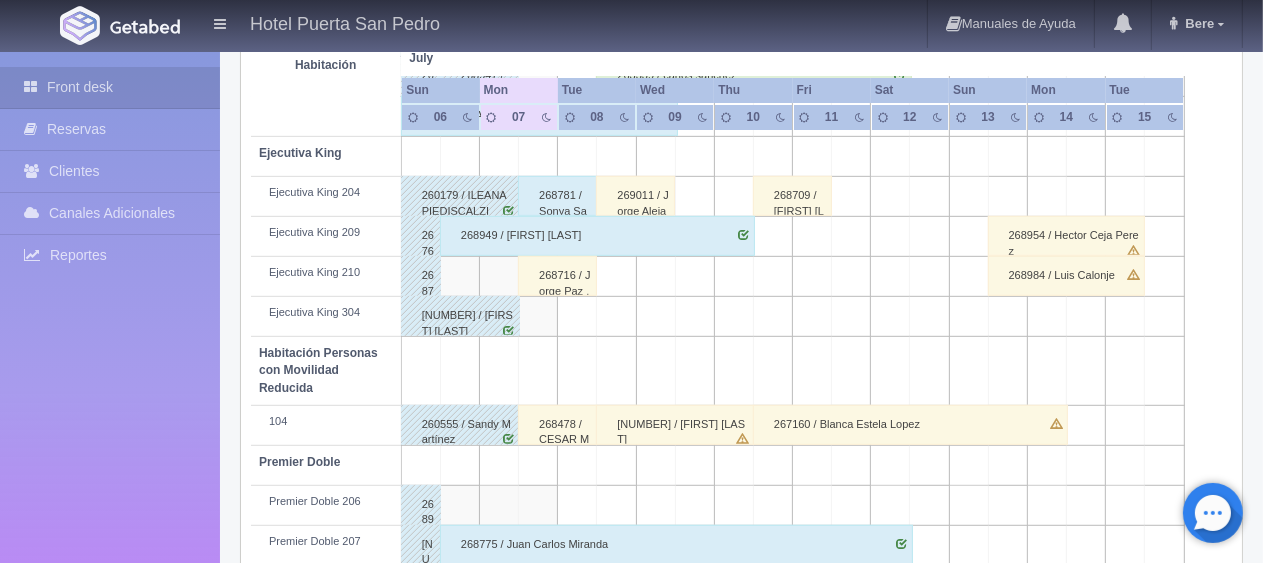 click on "268716 / Jorge Paz ." at bounding box center (557, 276) 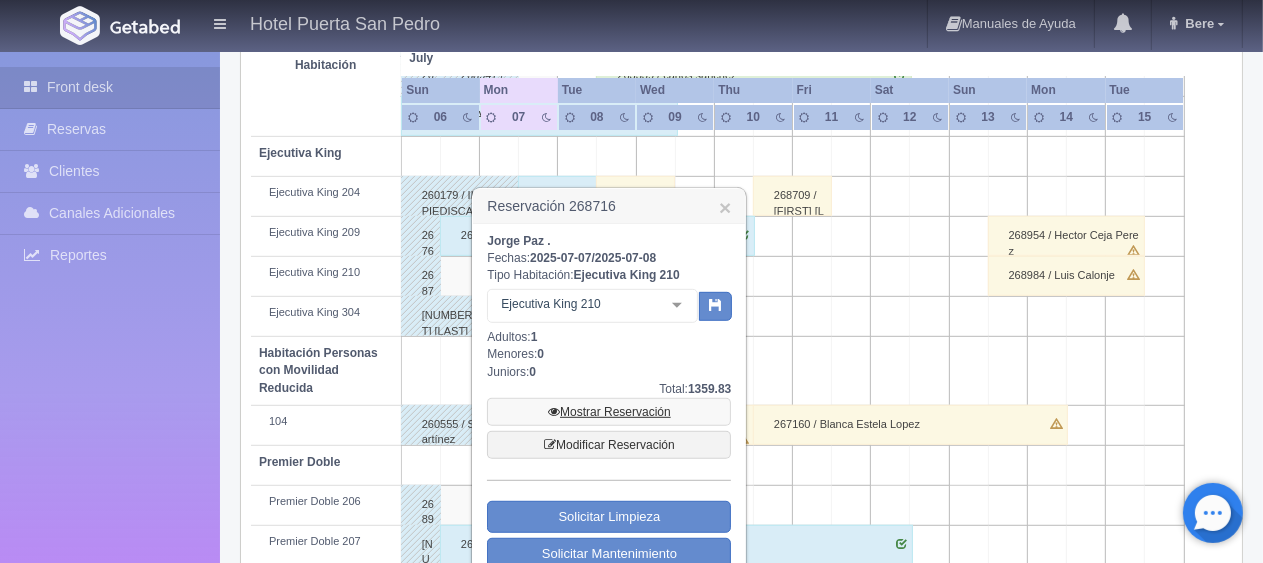 click on "Mostrar Reservación" at bounding box center (609, 412) 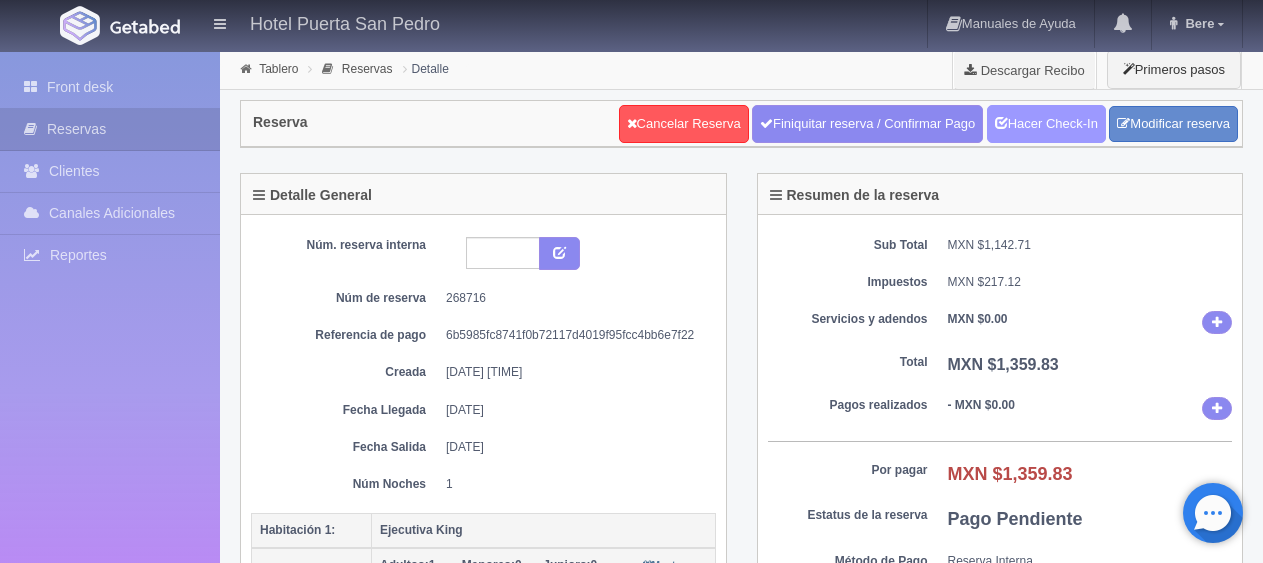 scroll, scrollTop: 0, scrollLeft: 0, axis: both 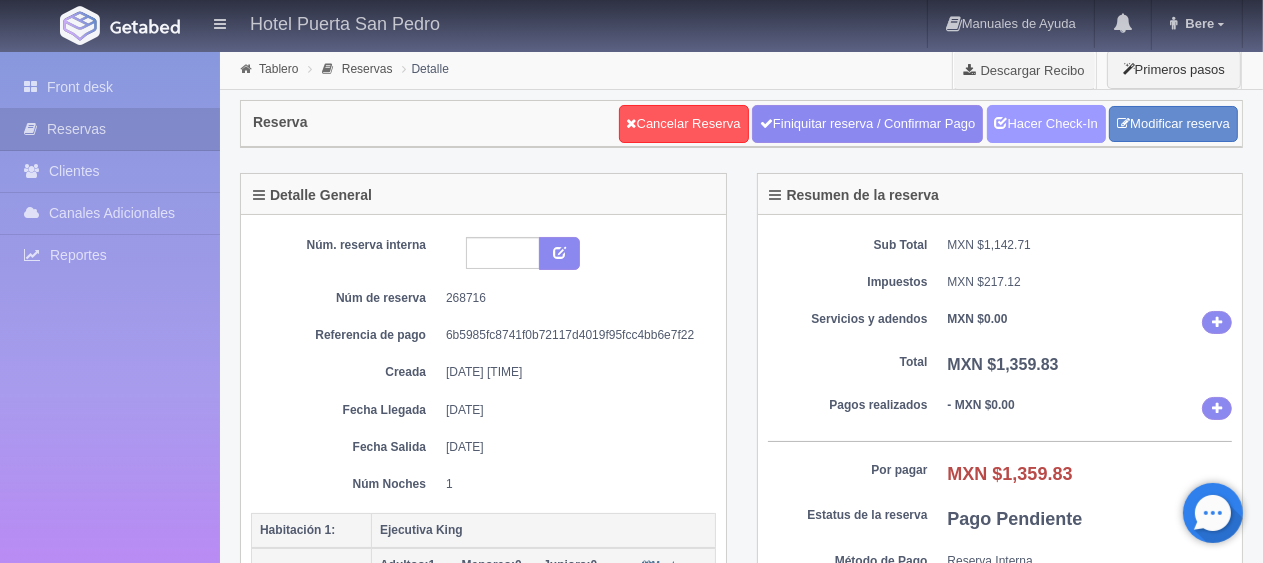 click on "Hacer Check-In" at bounding box center [1046, 124] 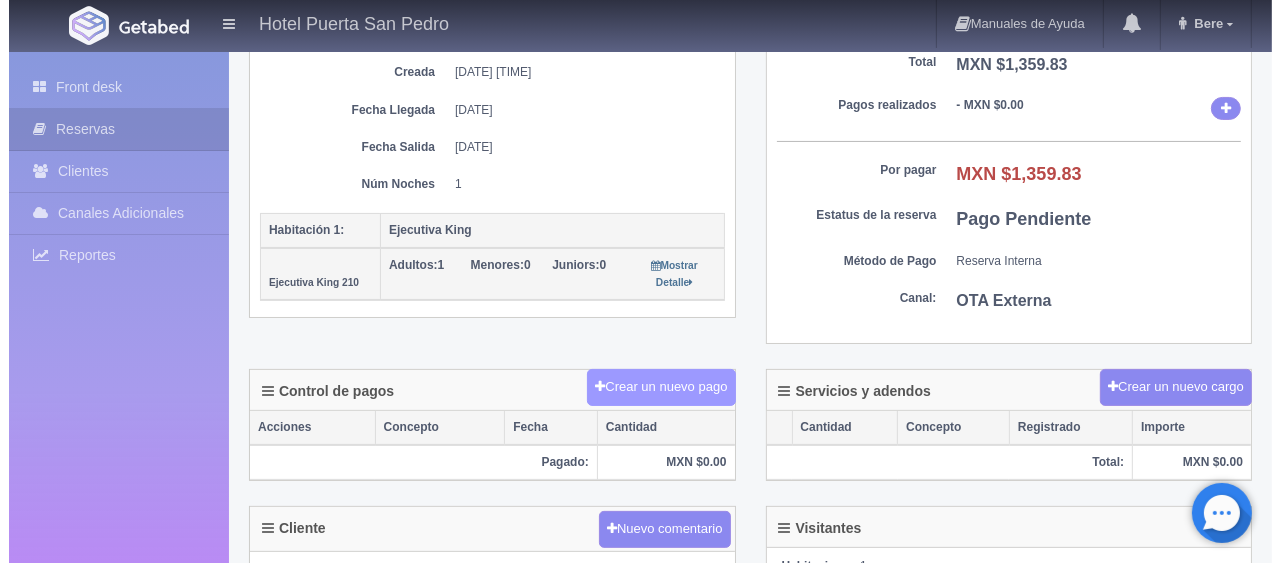 scroll, scrollTop: 300, scrollLeft: 0, axis: vertical 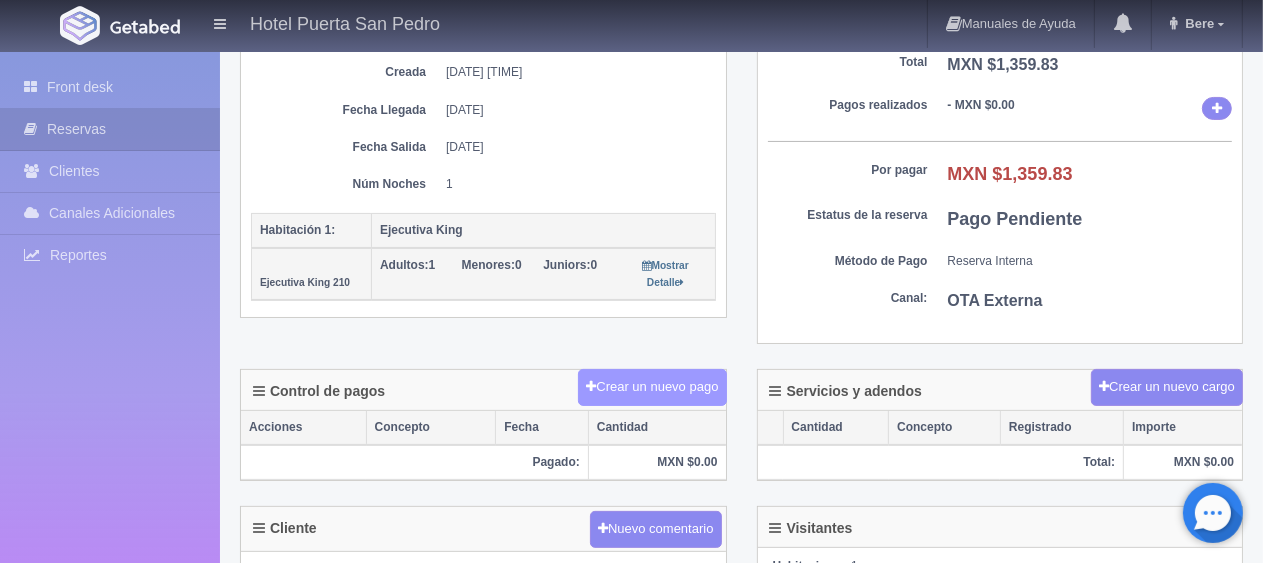 click on "Crear un nuevo pago" at bounding box center [652, 387] 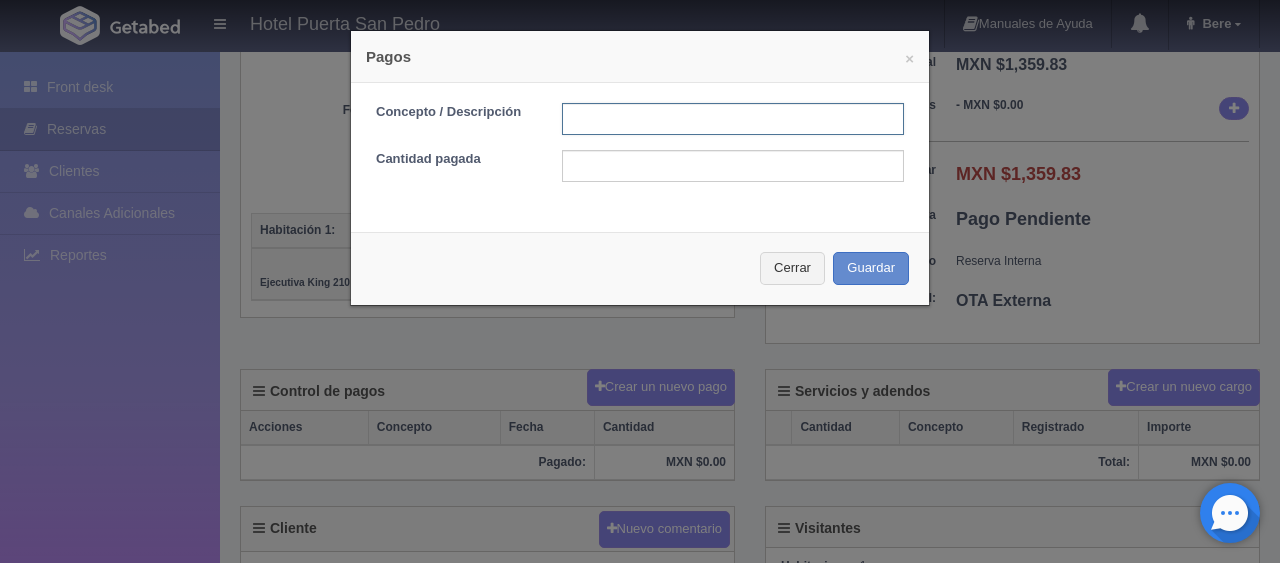 click at bounding box center (733, 119) 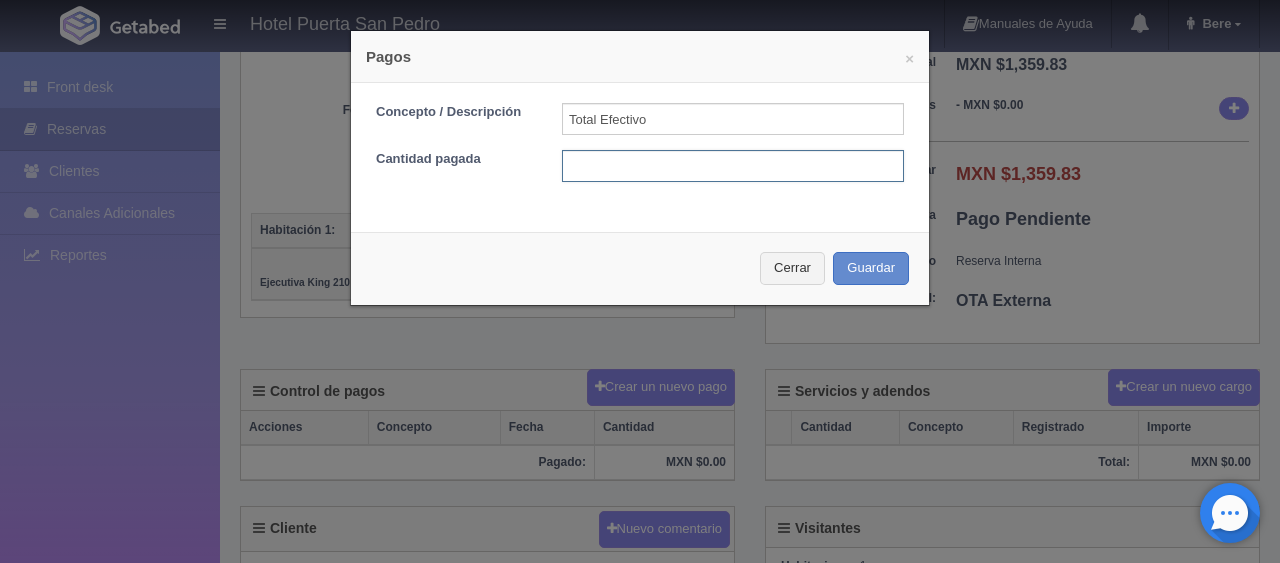 click at bounding box center [733, 166] 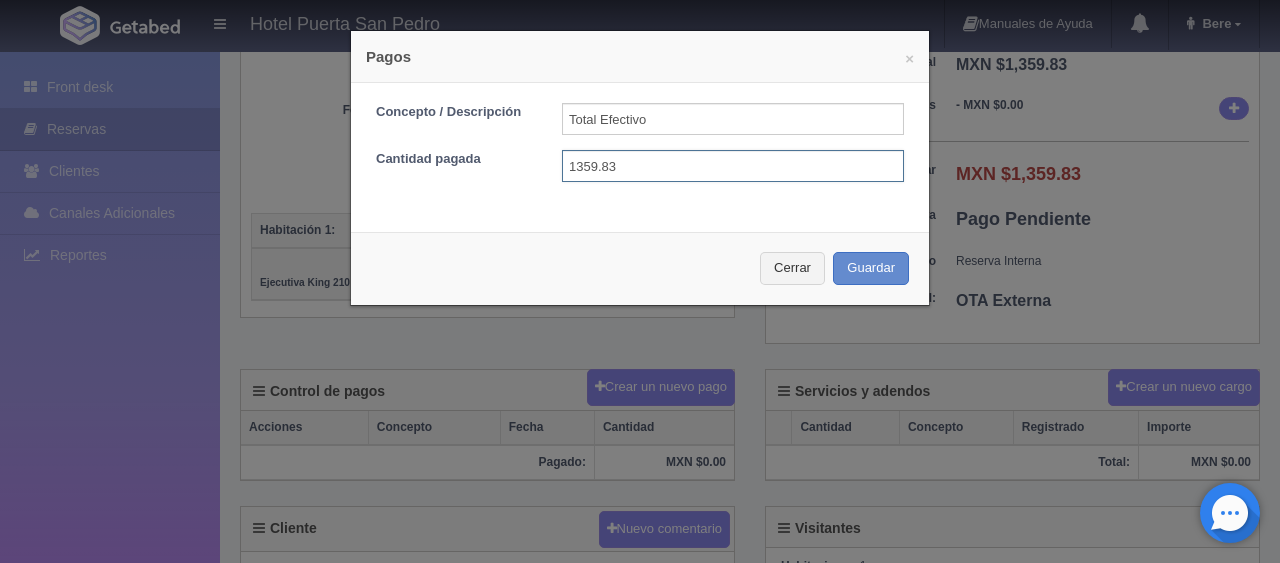 type on "1359.83" 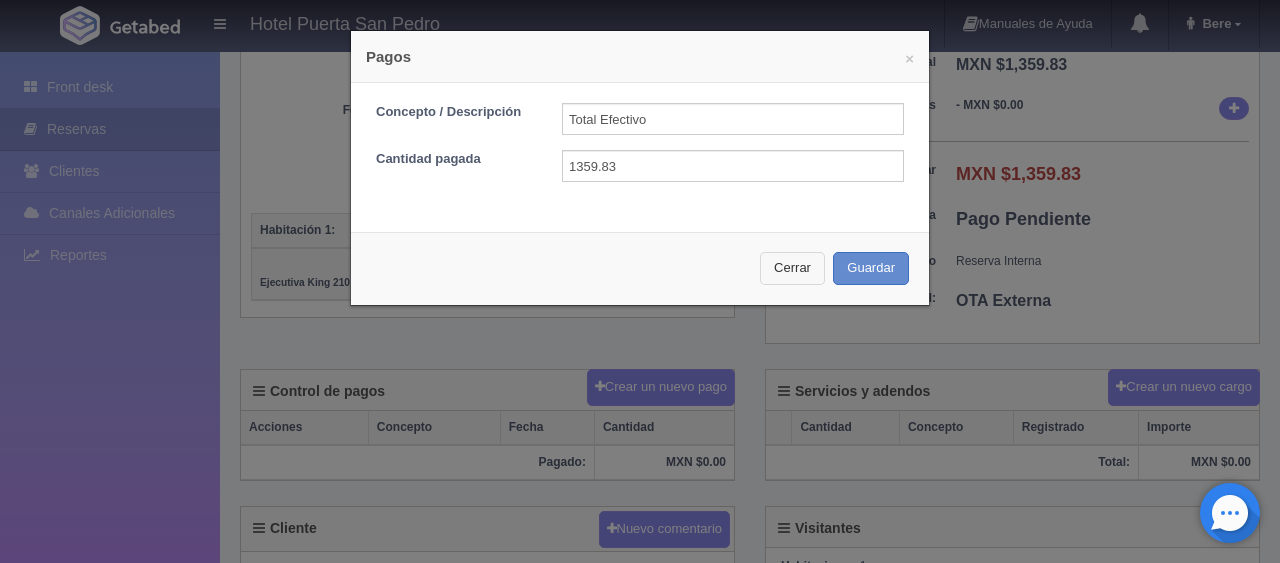 type 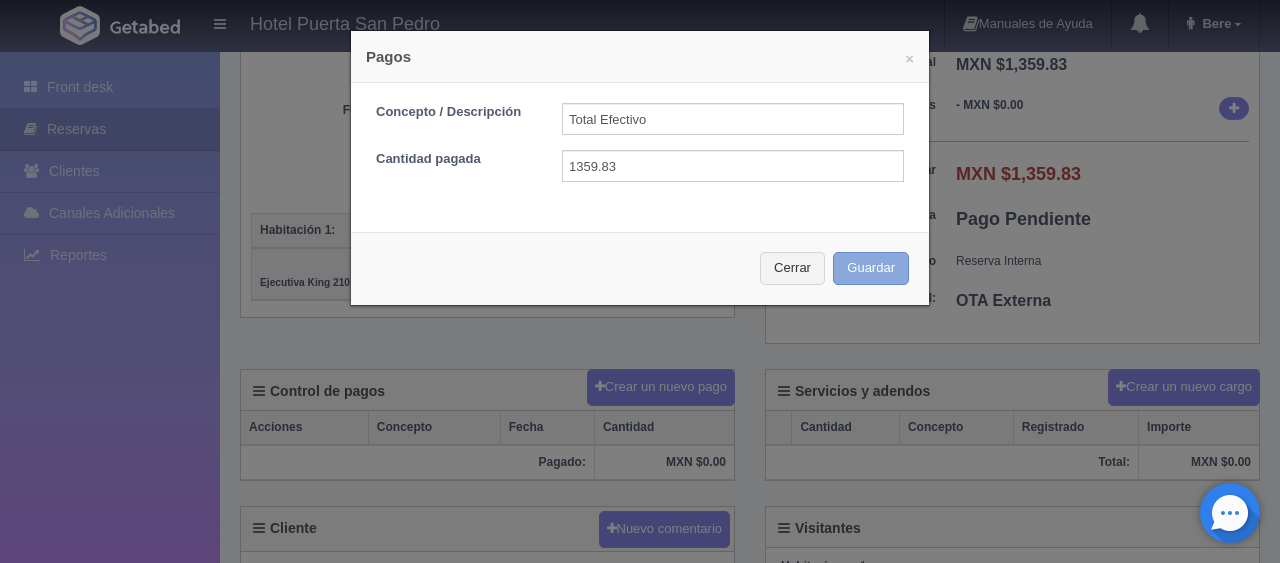 type 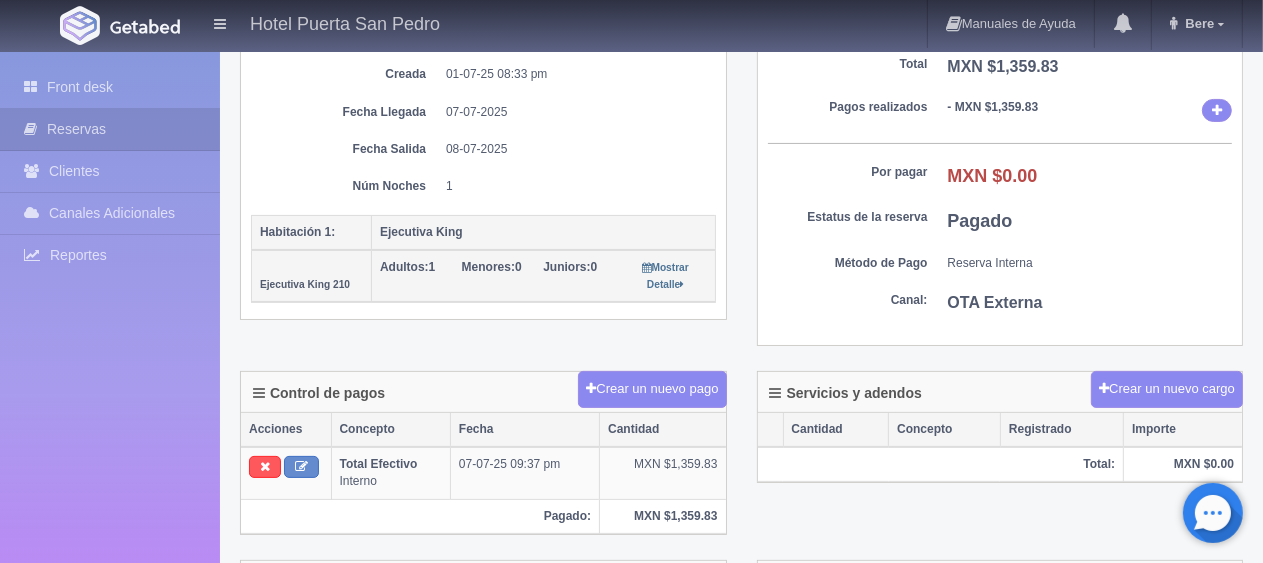 scroll, scrollTop: 0, scrollLeft: 0, axis: both 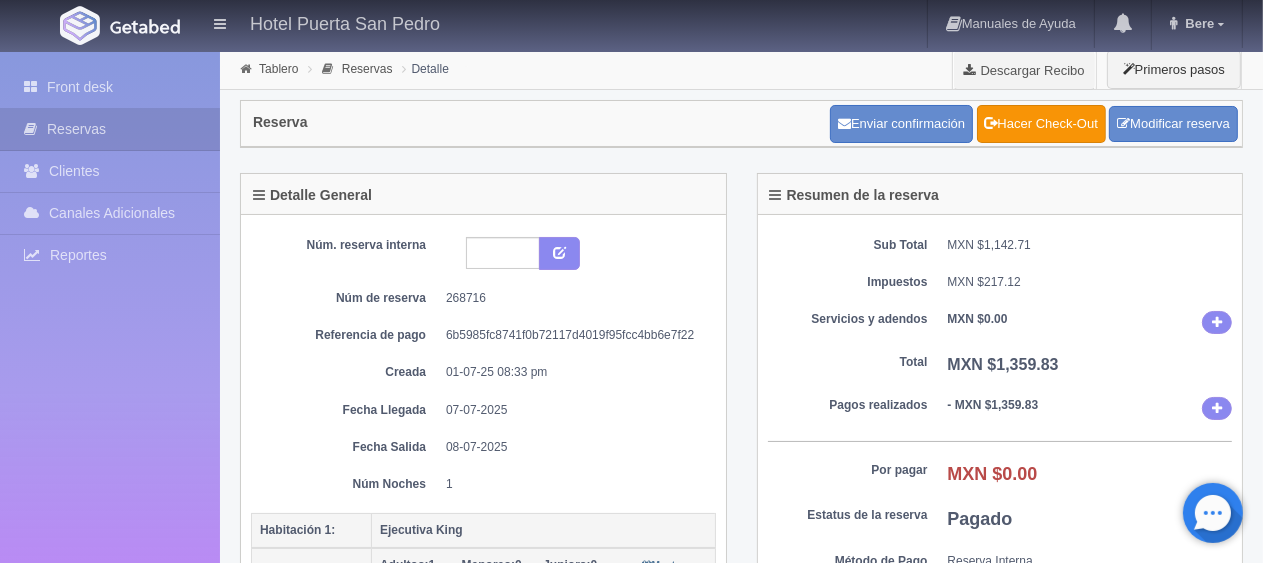 click on "Sub Total   MXN $1,142.71   Impuestos   MXN $217.12    Servicios y adendos     MXN $0.00   Total   MXN $1,359.83   Pagos realizados     - MXN $1,359.83     Por pagar
MXN $0.00   Total a recibir
MXN $1,359.83                               Estatus de la reserva   Pagado   Método de Pago   Reserva Interna   Canal:   OTA Externa" at bounding box center (483, 416) 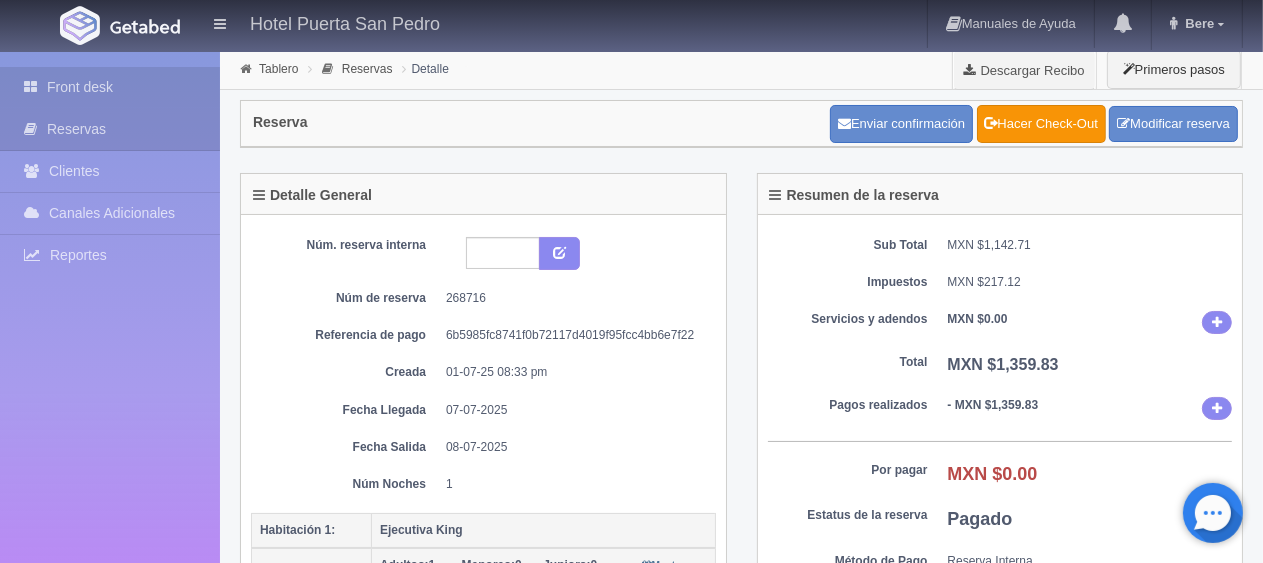 click on "Front desk" at bounding box center (110, 87) 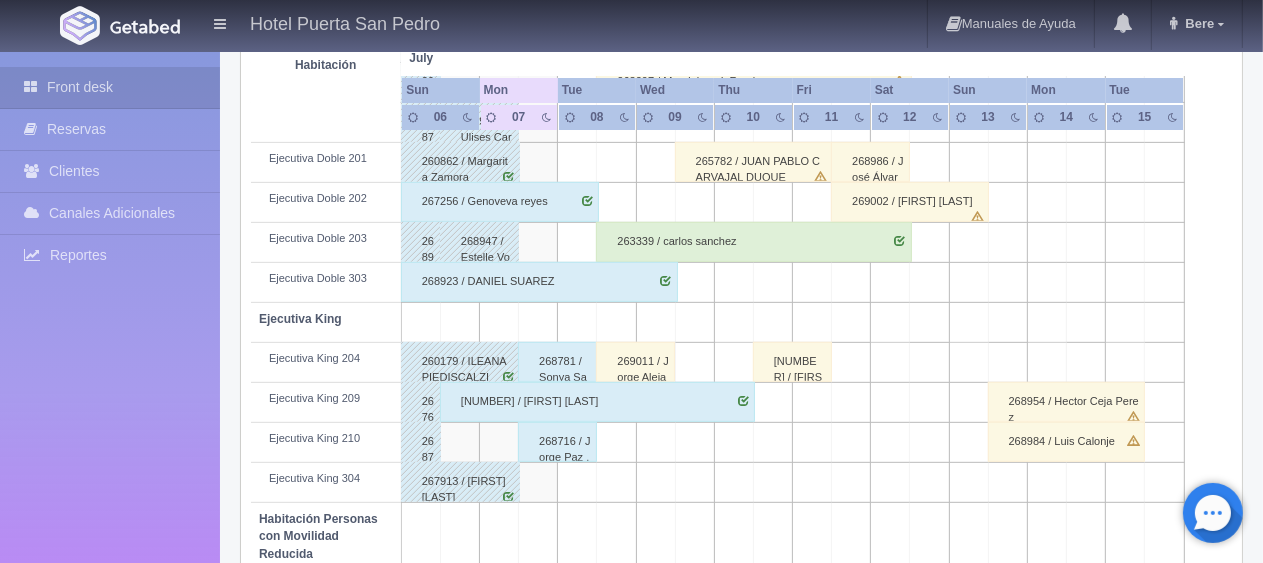 scroll, scrollTop: 1066, scrollLeft: 0, axis: vertical 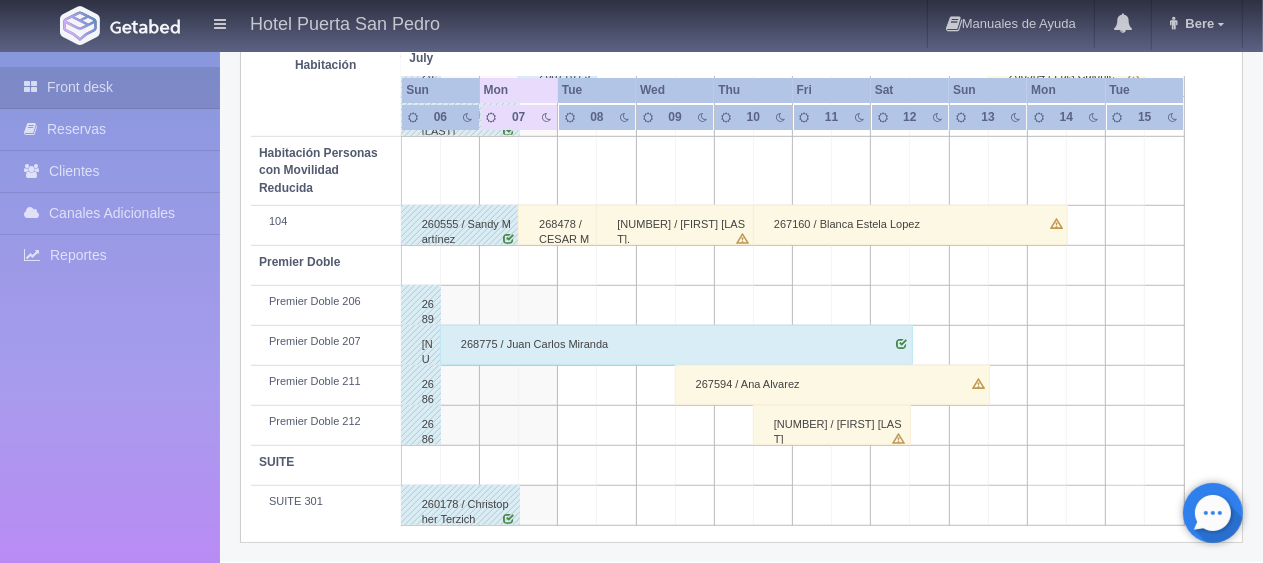 click on "268478 / CESAR MUNOZ" at bounding box center (557, 225) 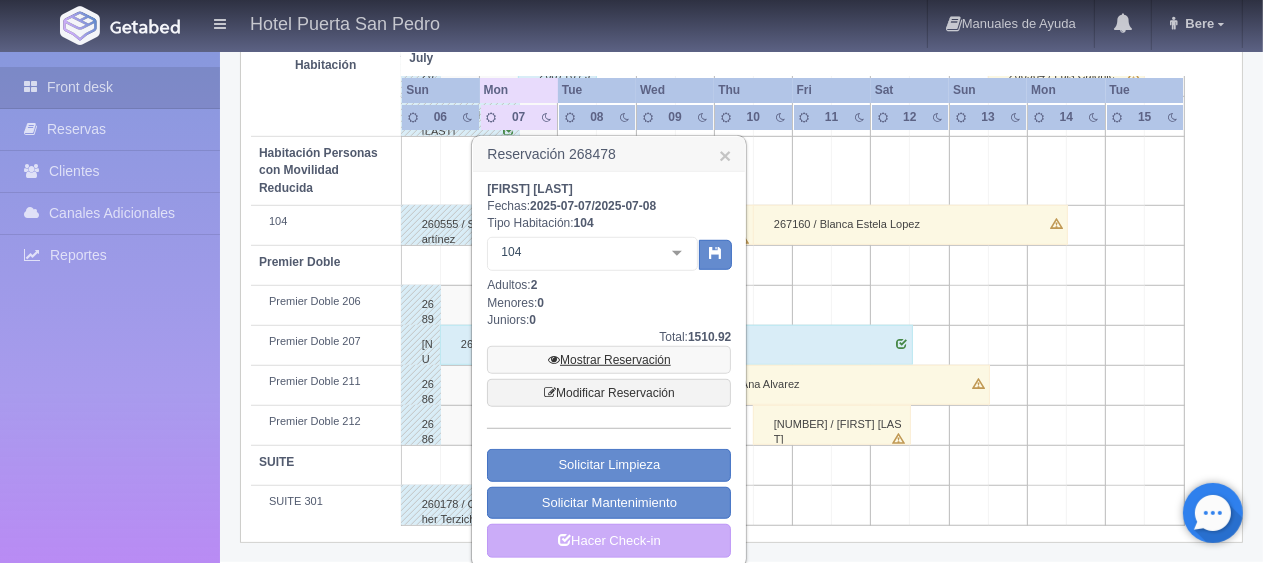 click on "Mostrar Reservación" at bounding box center [609, 360] 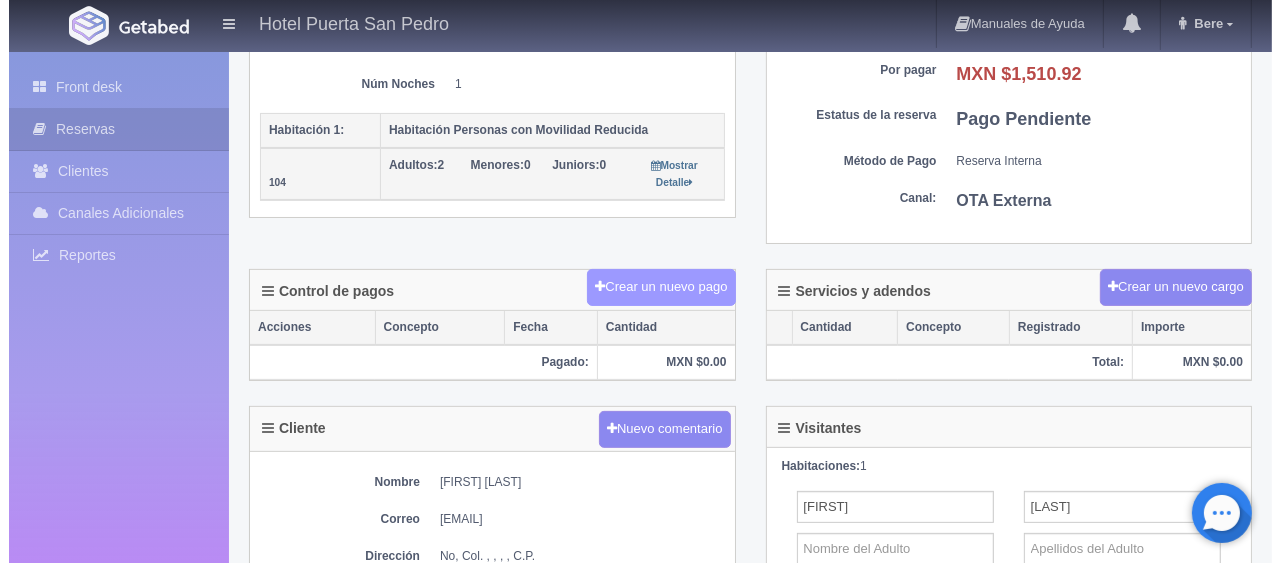 scroll, scrollTop: 400, scrollLeft: 0, axis: vertical 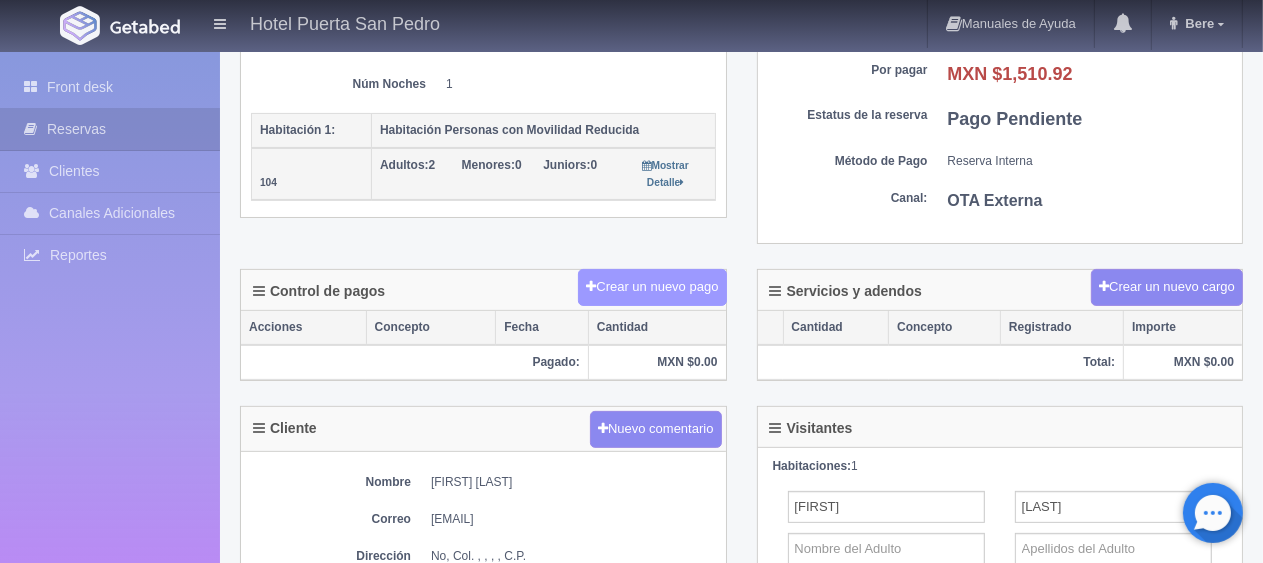 click on "Crear un nuevo pago" at bounding box center [652, 287] 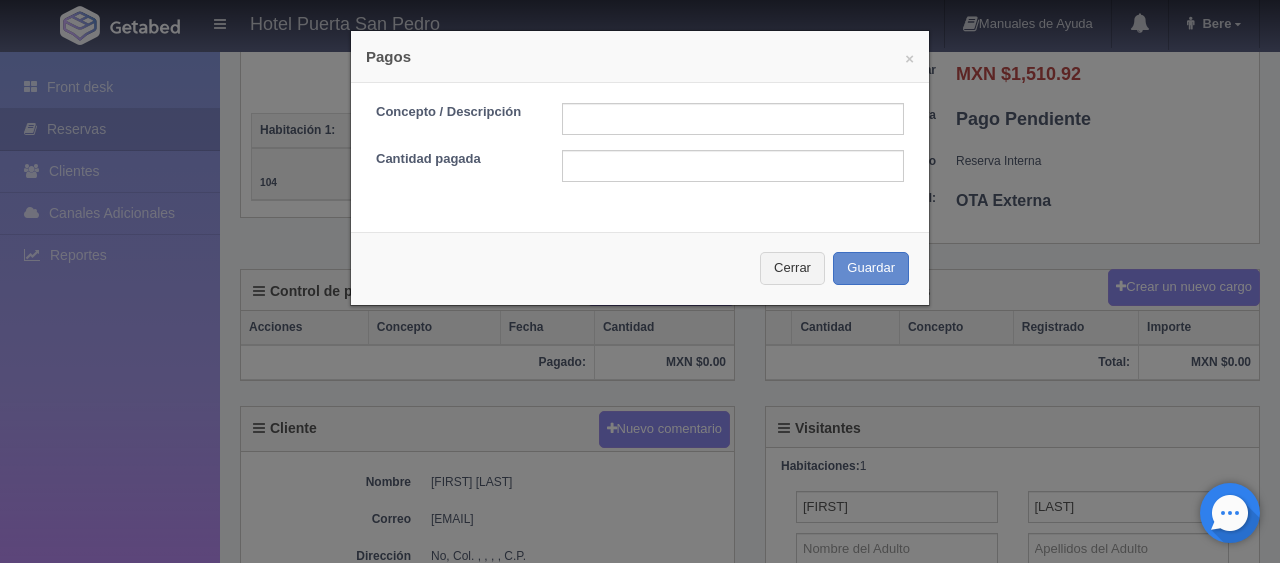 click on "Concepto / Descripción     Cantidad pagada" at bounding box center (640, 150) 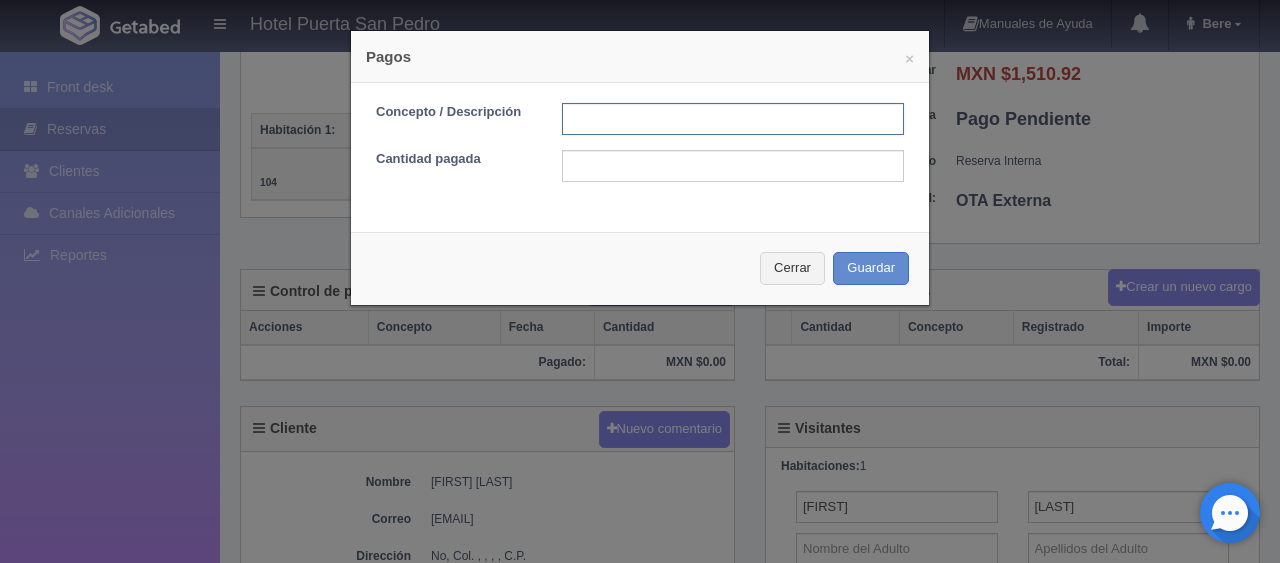 click at bounding box center [733, 119] 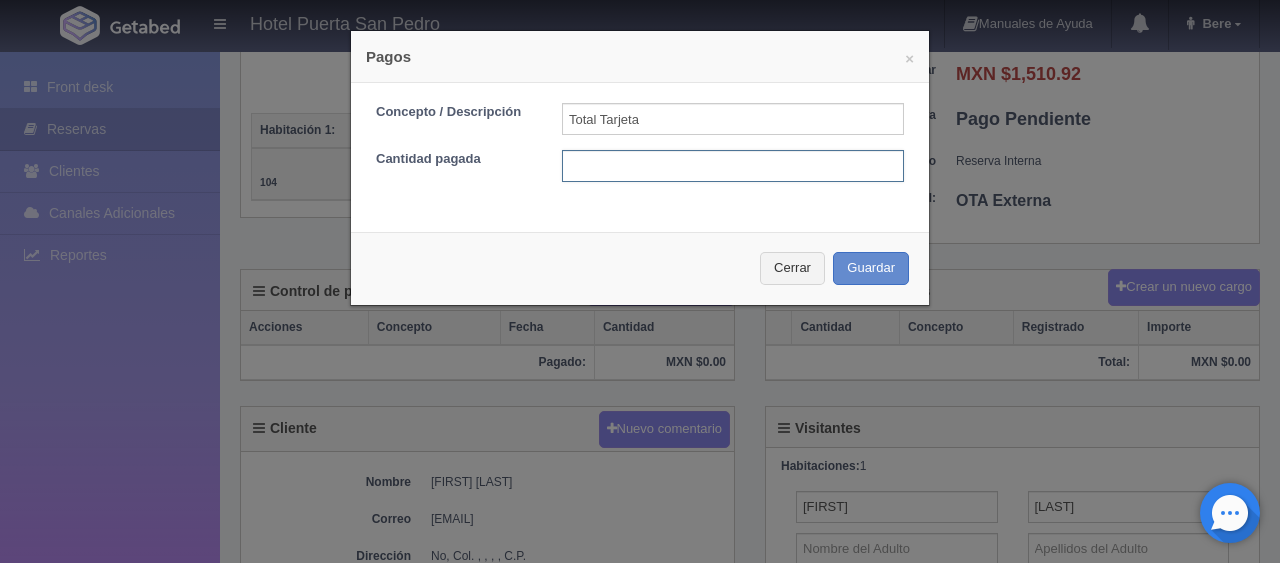 click at bounding box center (733, 166) 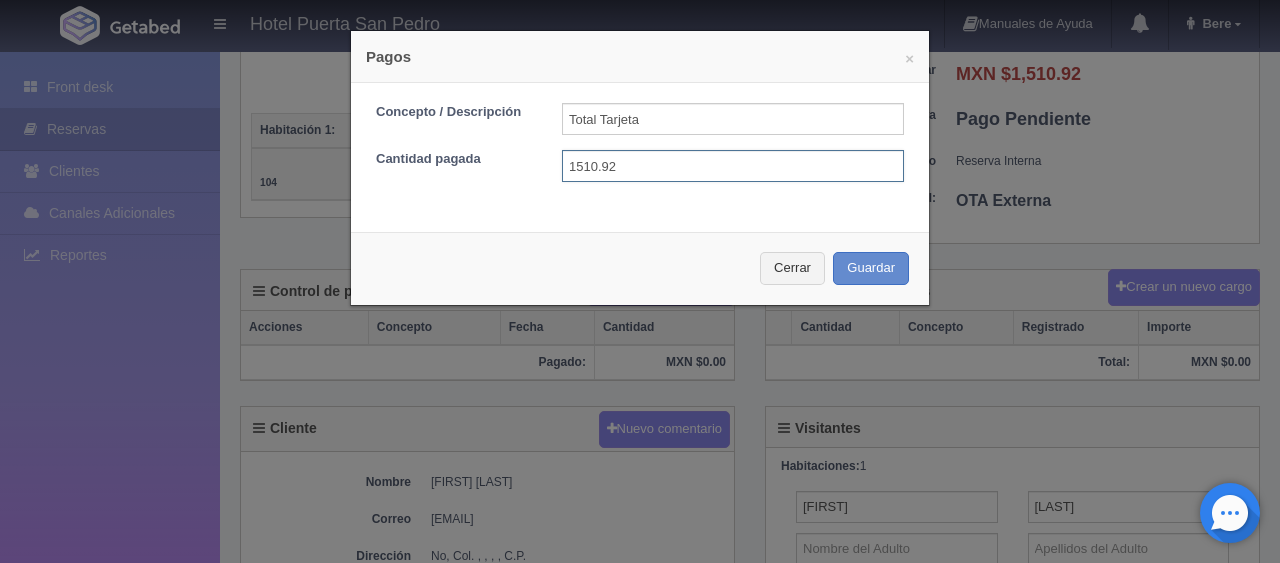 type on "1510.92" 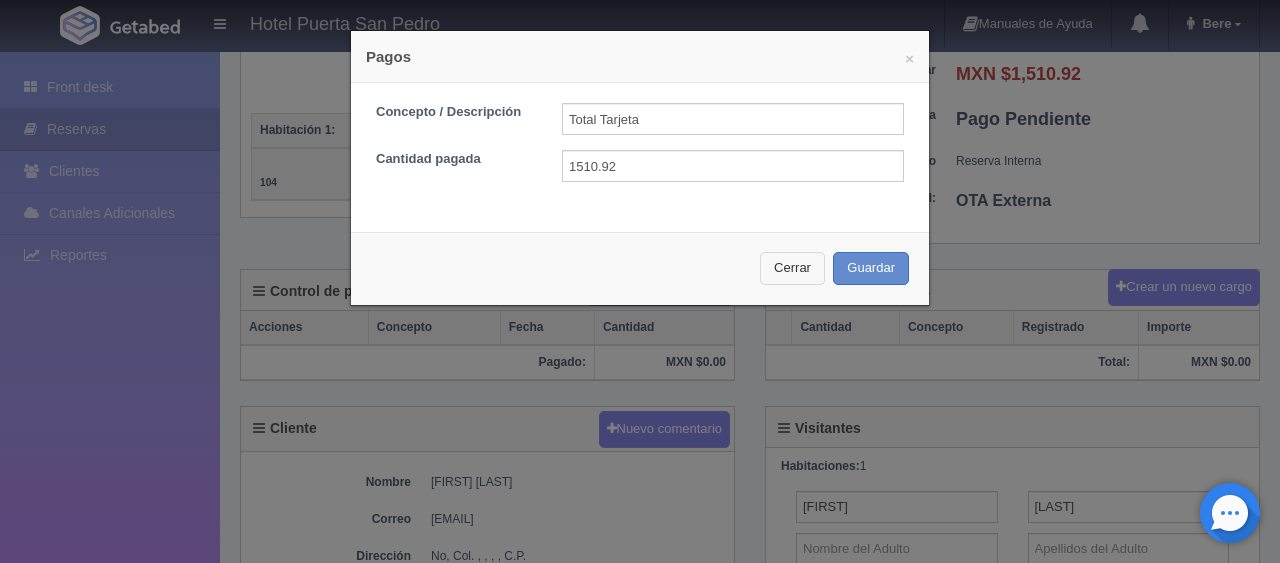 type 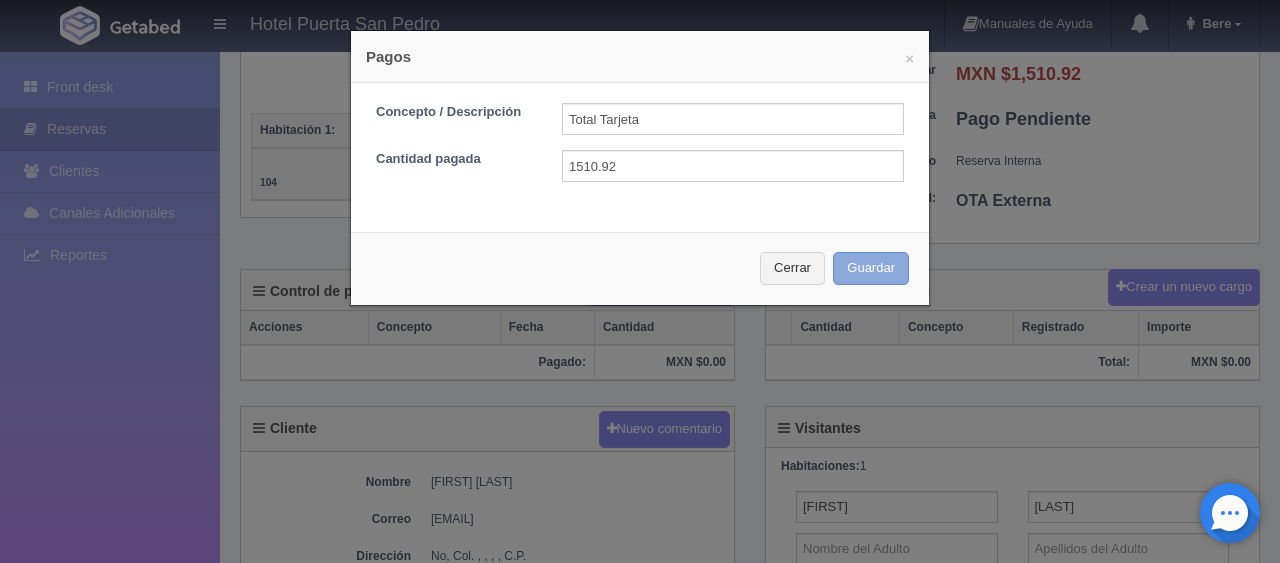 type 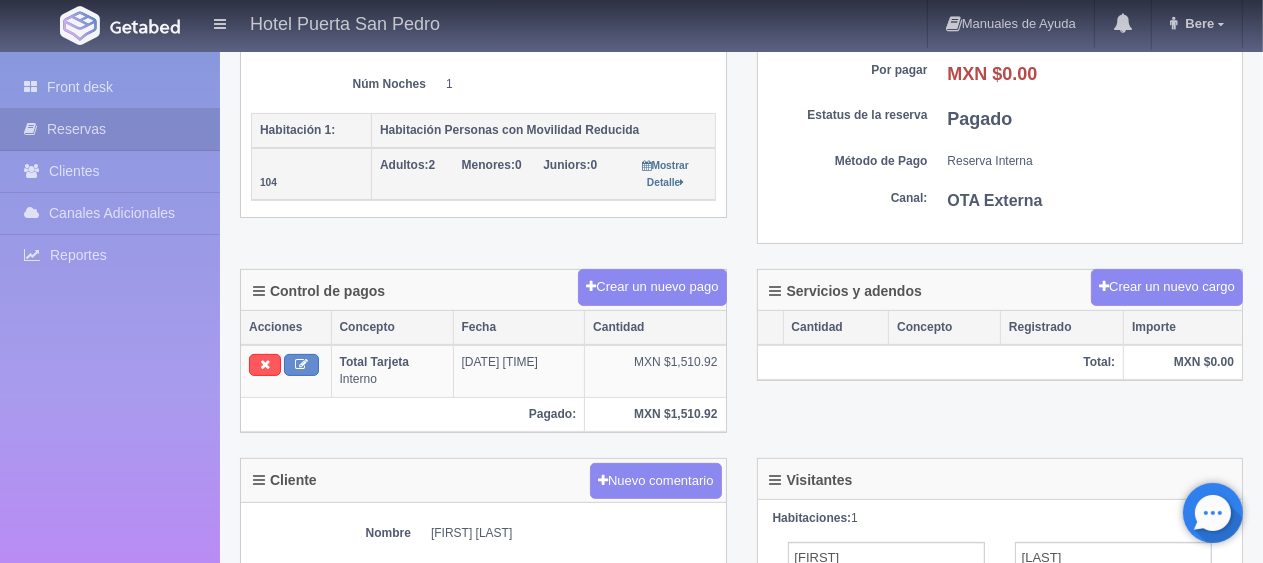 scroll, scrollTop: 0, scrollLeft: 0, axis: both 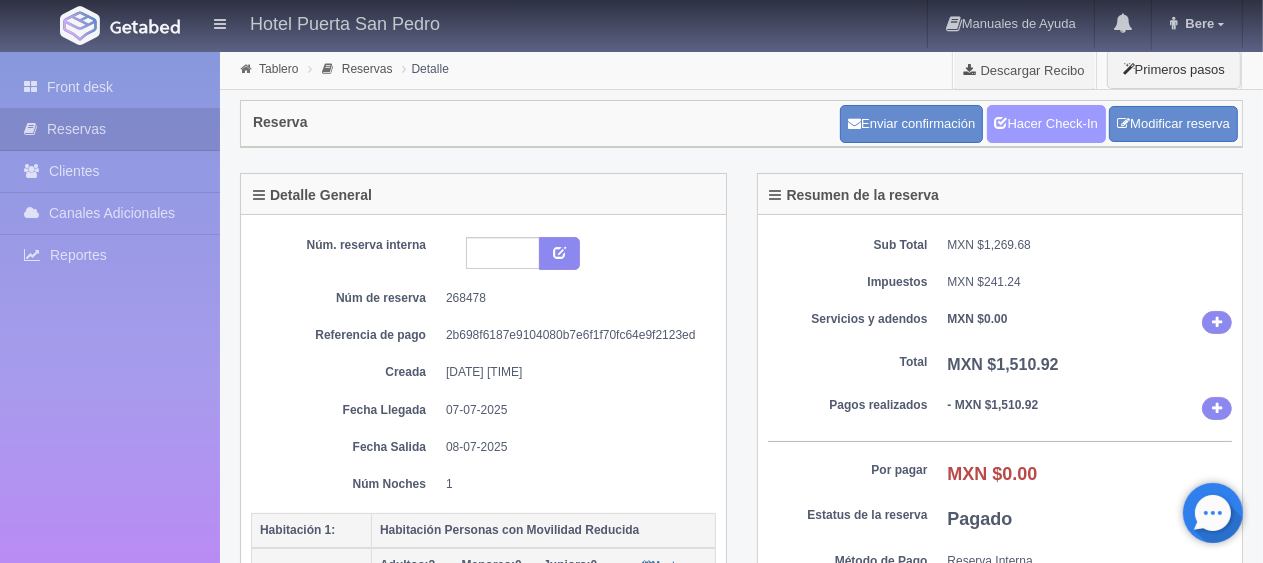 click on "Hacer Check-In" at bounding box center [1046, 124] 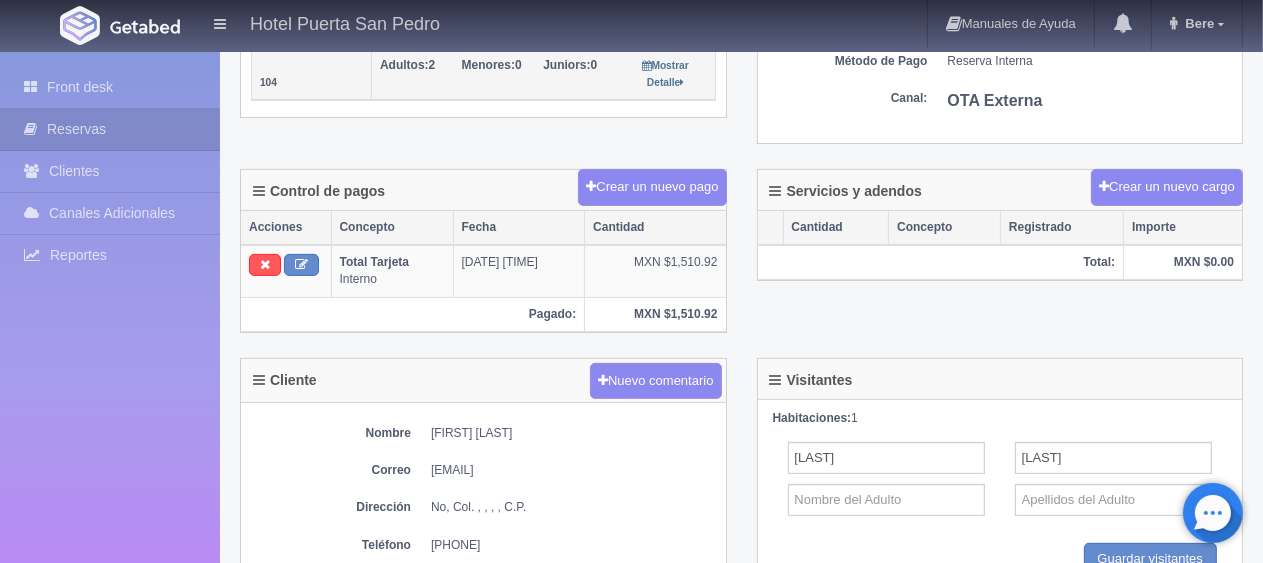 scroll, scrollTop: 700, scrollLeft: 0, axis: vertical 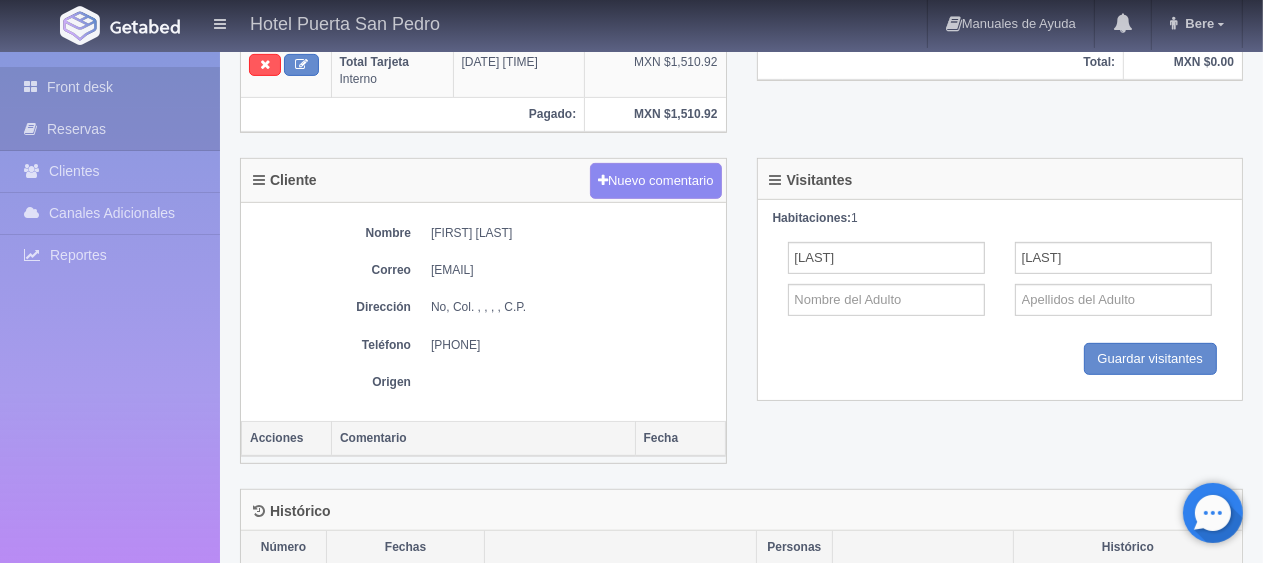 click on "Front desk" at bounding box center [110, 87] 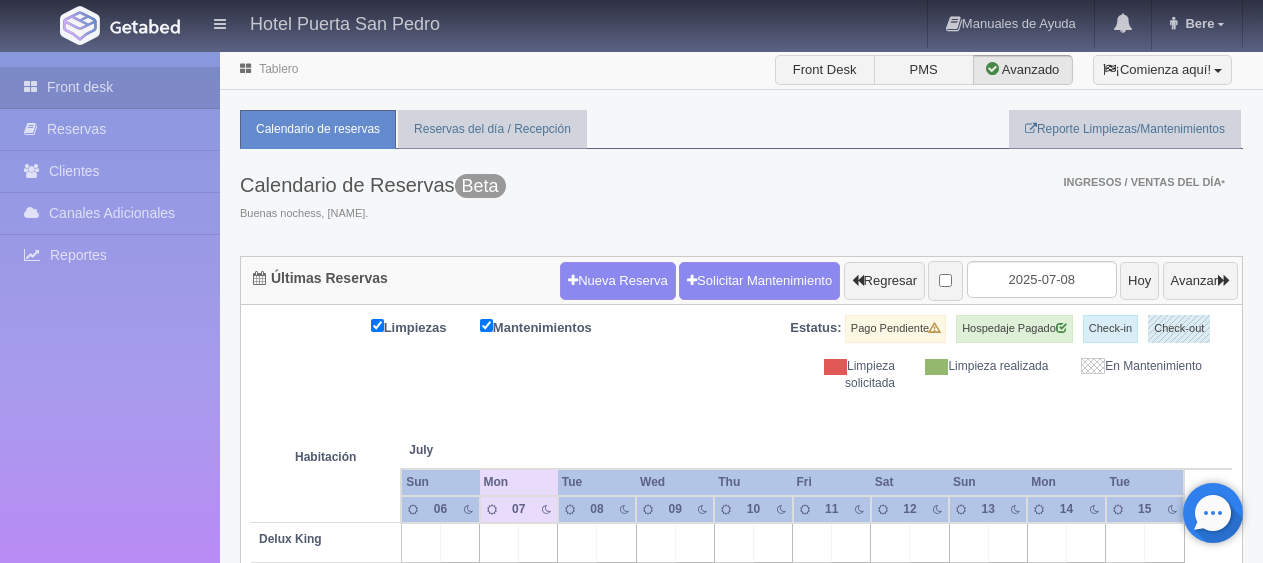 scroll, scrollTop: 0, scrollLeft: 0, axis: both 